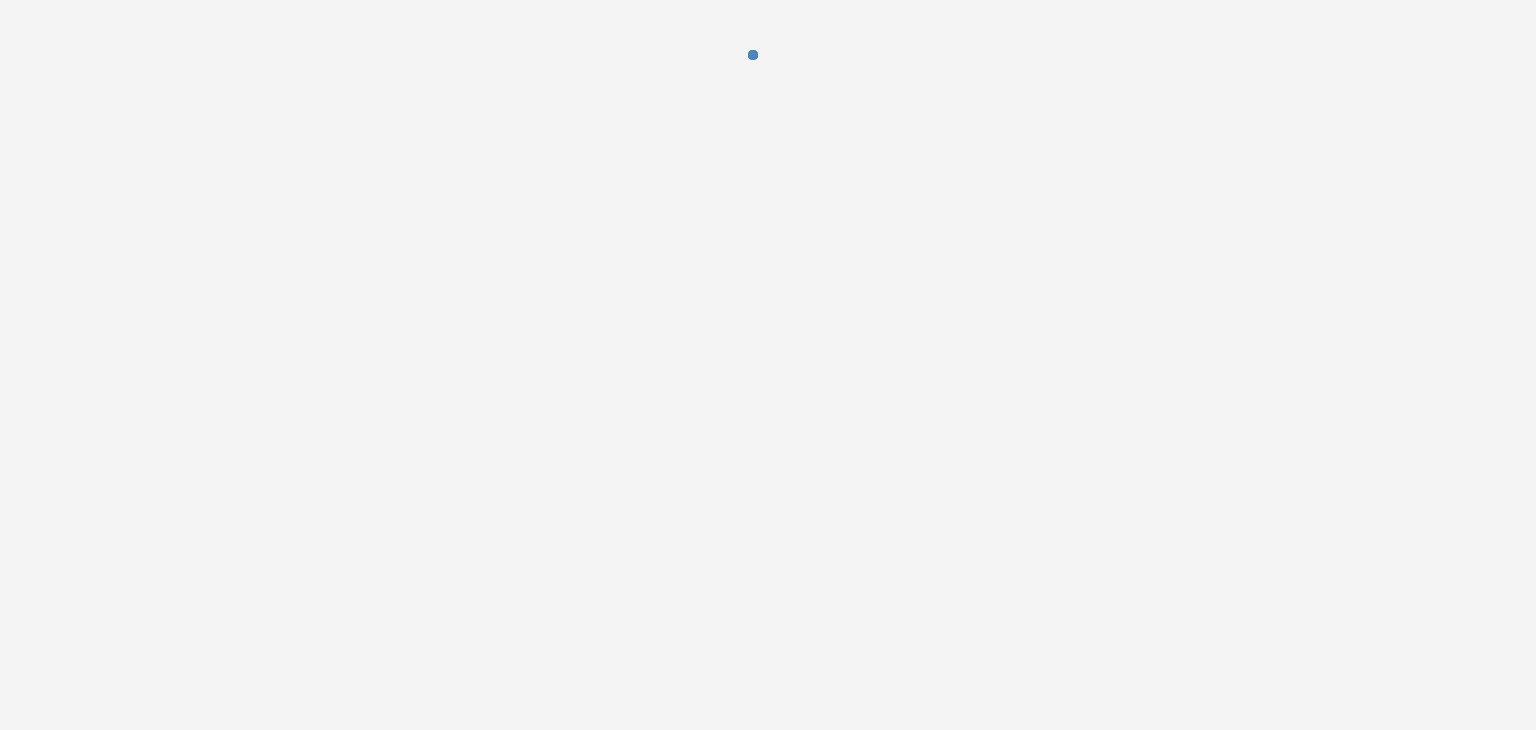 scroll, scrollTop: 0, scrollLeft: 0, axis: both 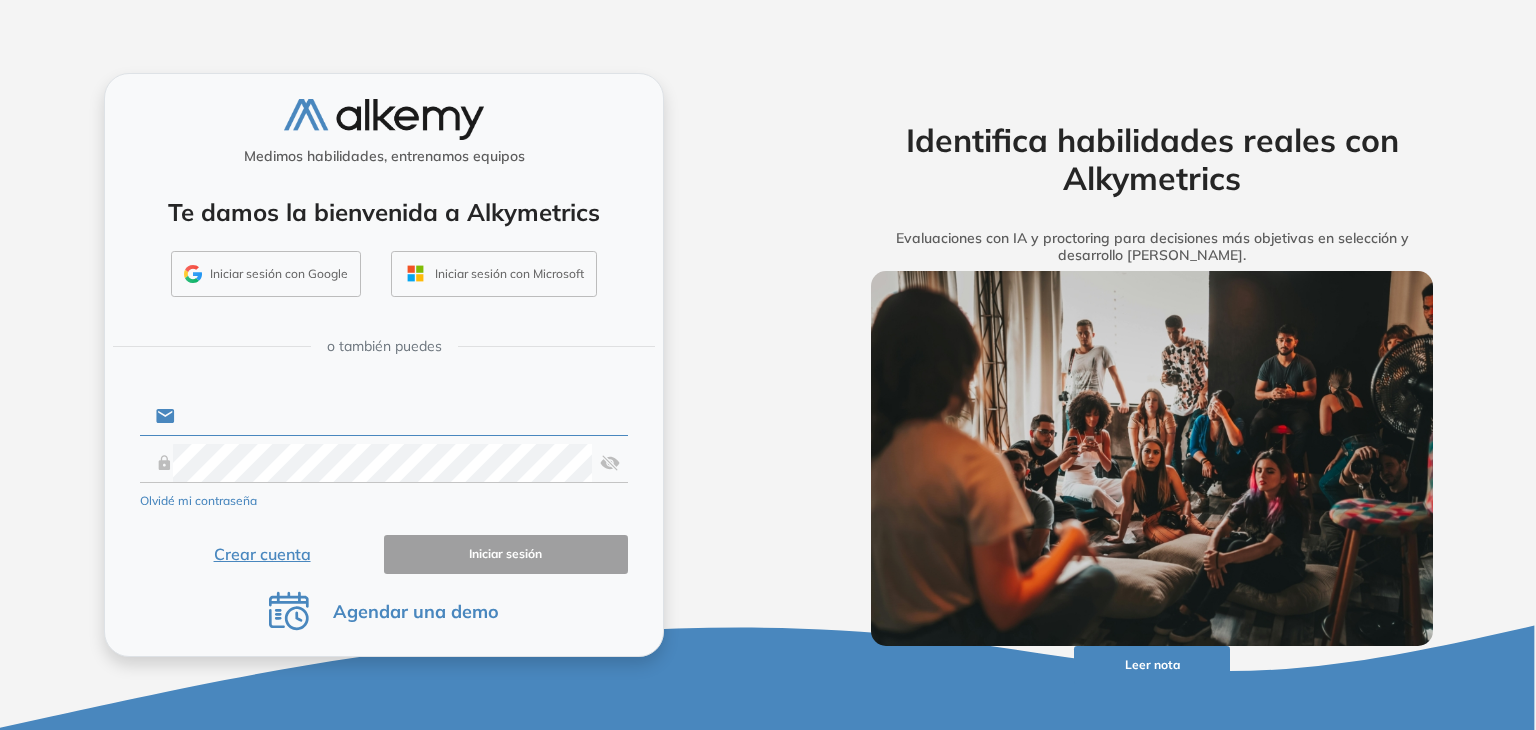 click at bounding box center [401, 416] 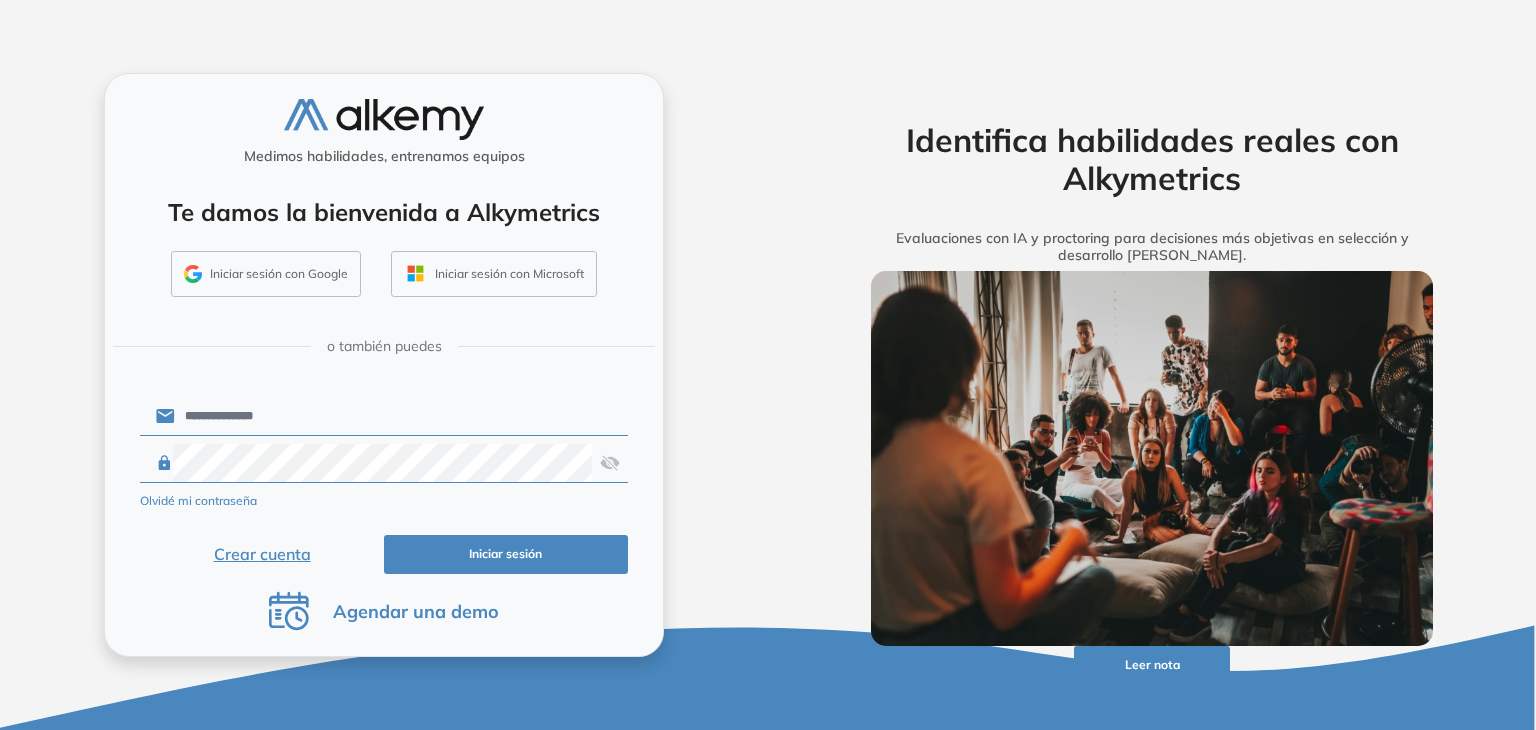 click on "Iniciar sesión" at bounding box center [506, 554] 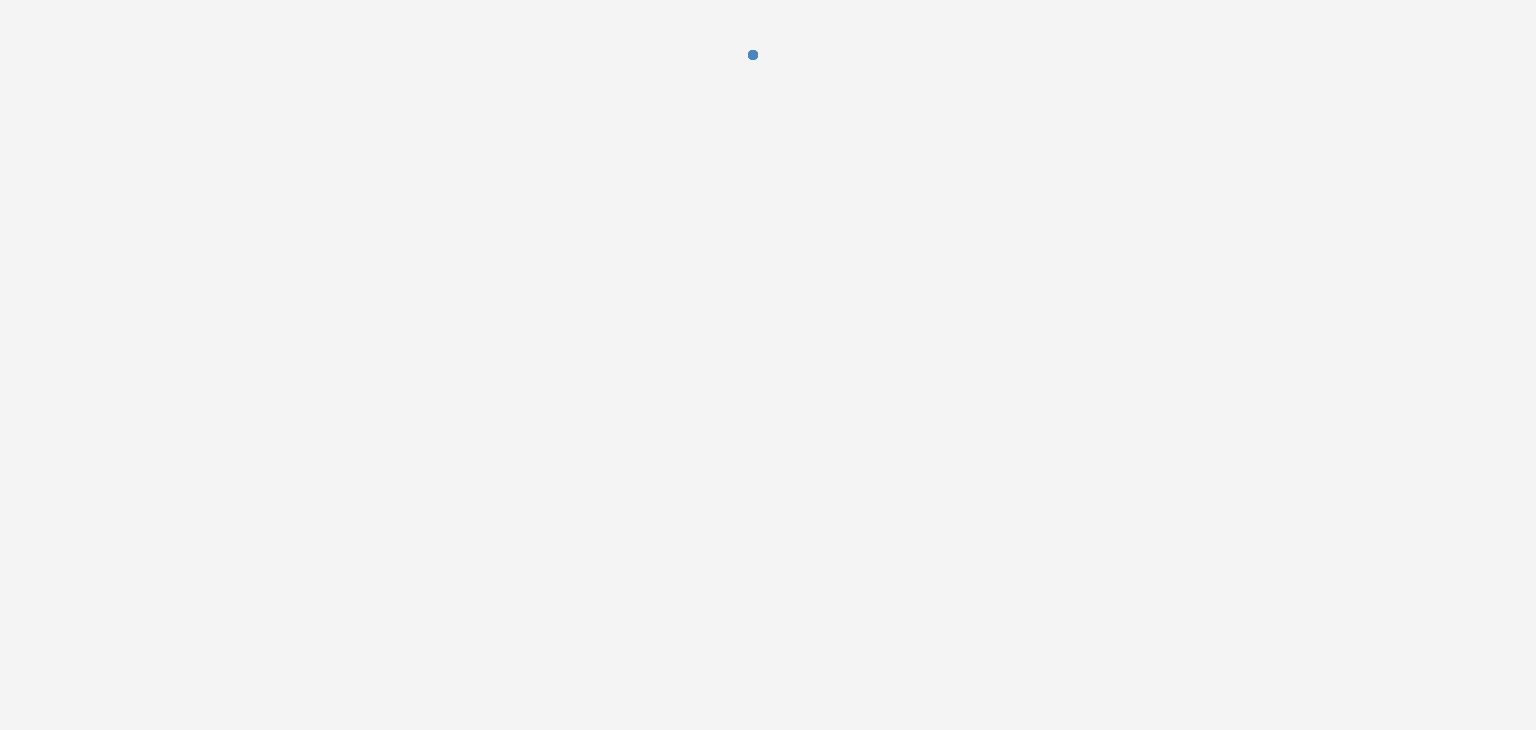 scroll, scrollTop: 0, scrollLeft: 0, axis: both 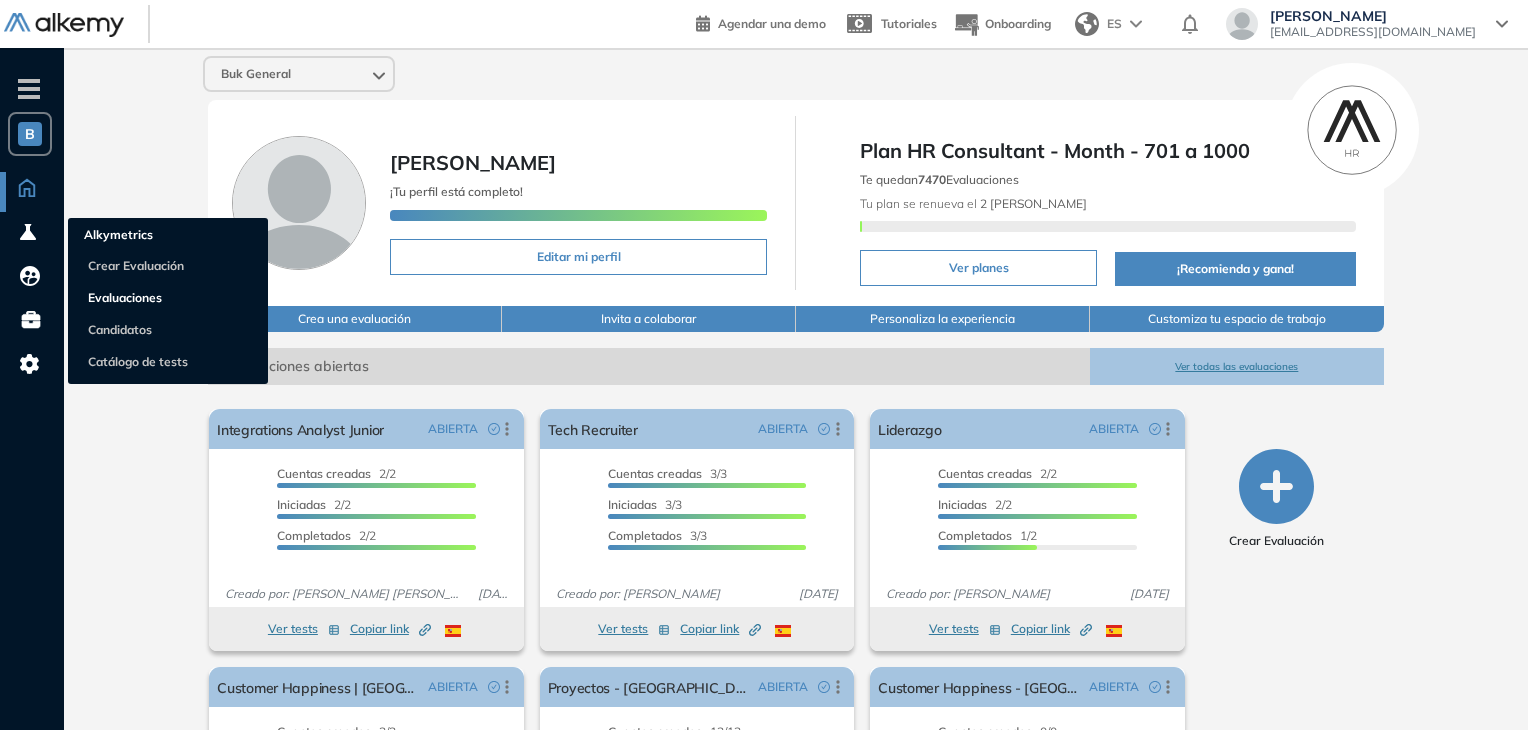 click on "Evaluaciones" at bounding box center (125, 297) 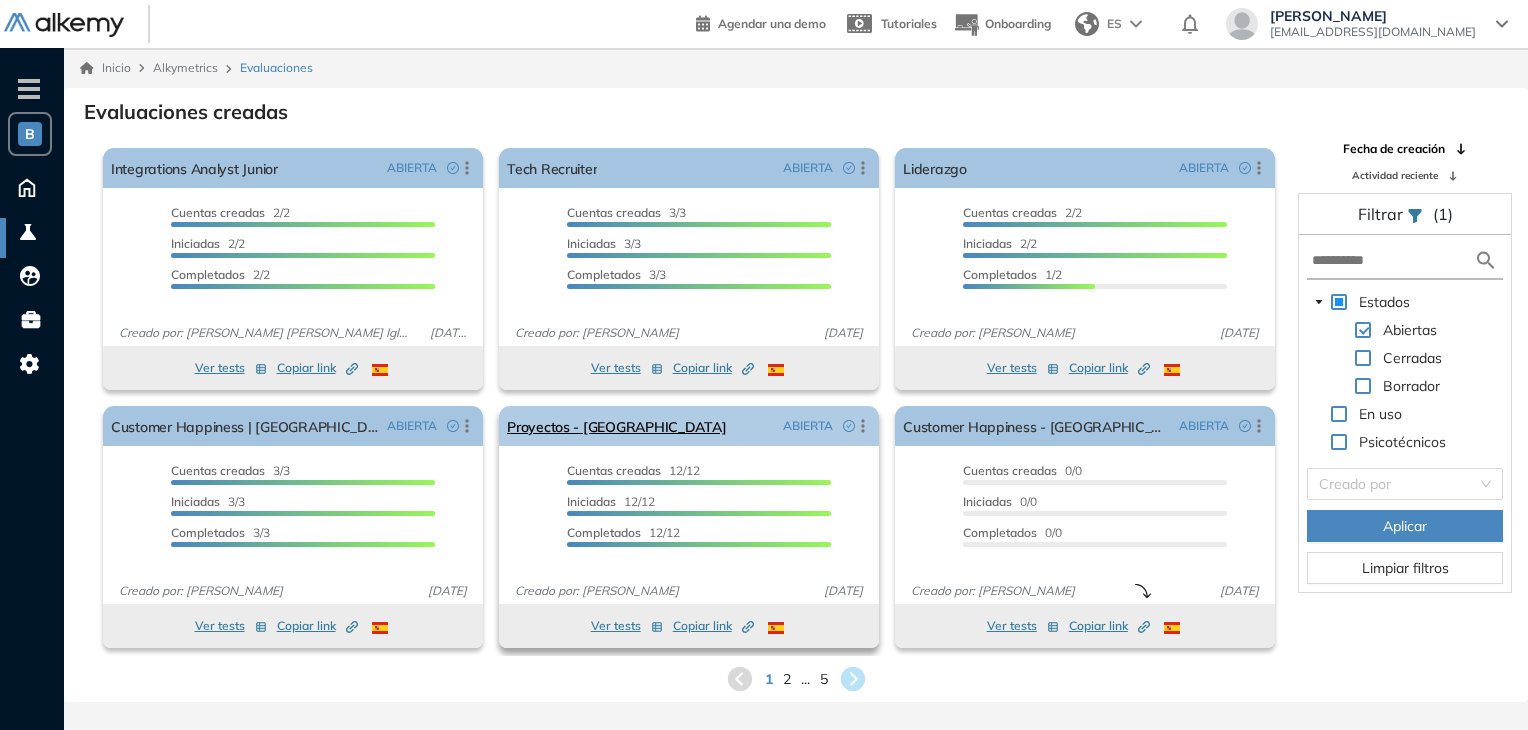 scroll, scrollTop: 48, scrollLeft: 0, axis: vertical 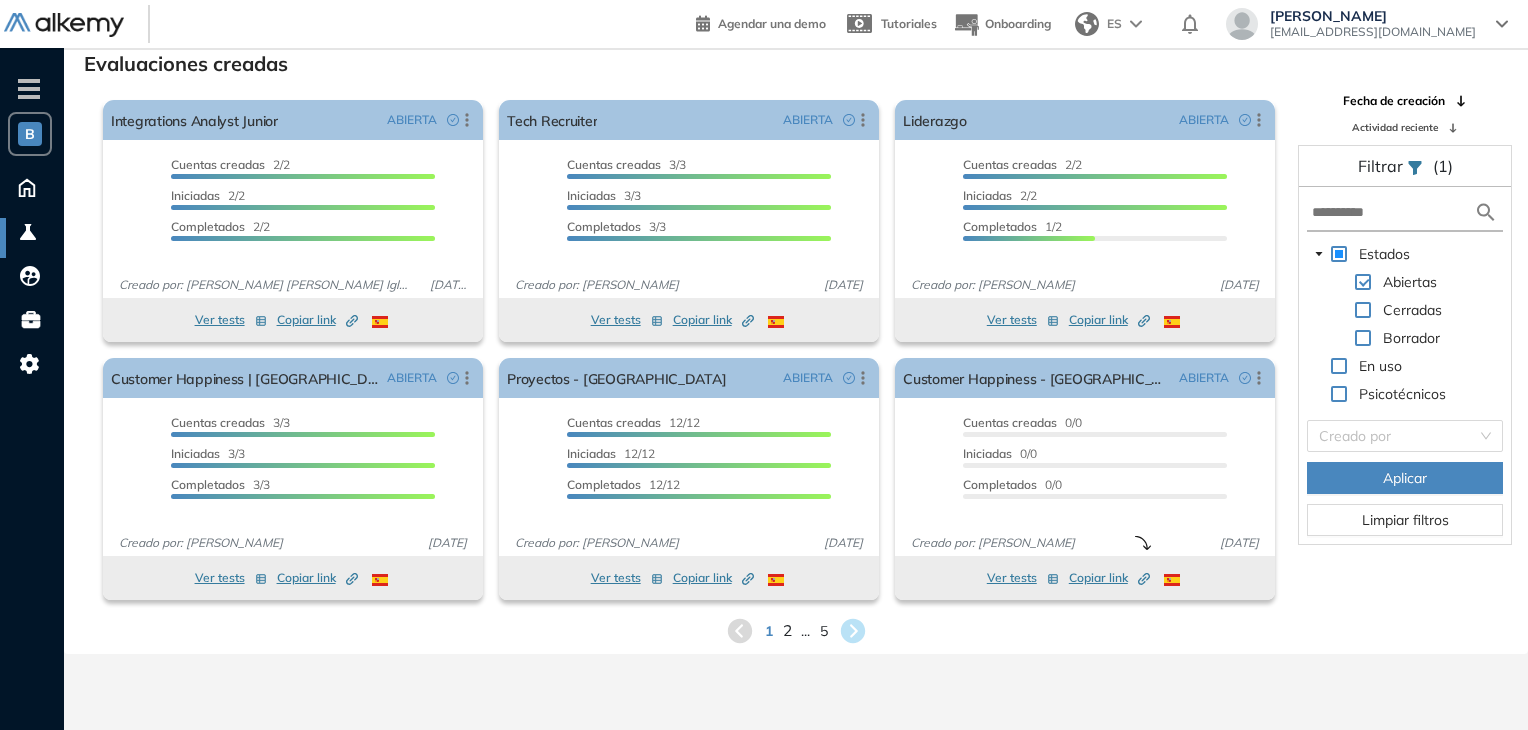 click on "2" at bounding box center [786, 630] 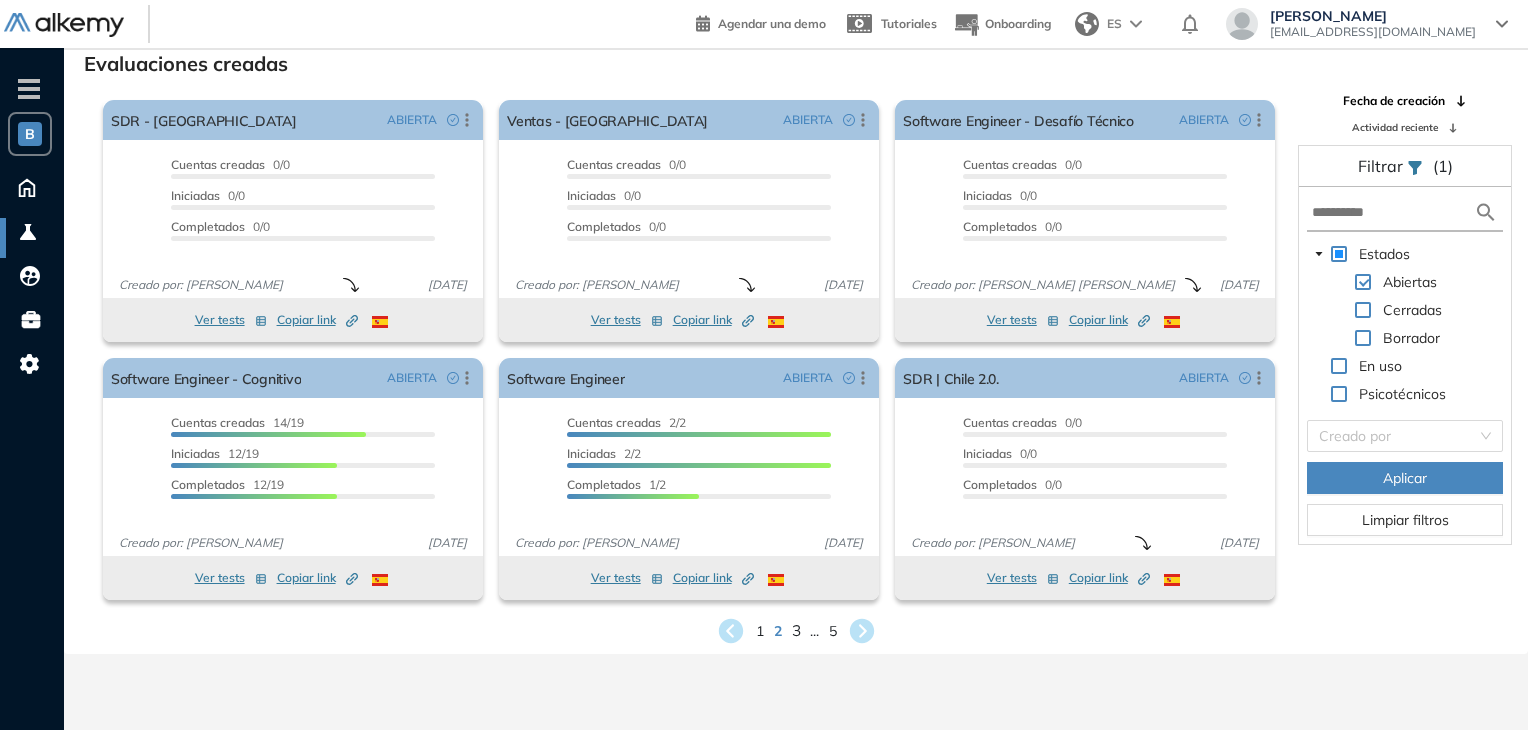 click on "3" at bounding box center [795, 630] 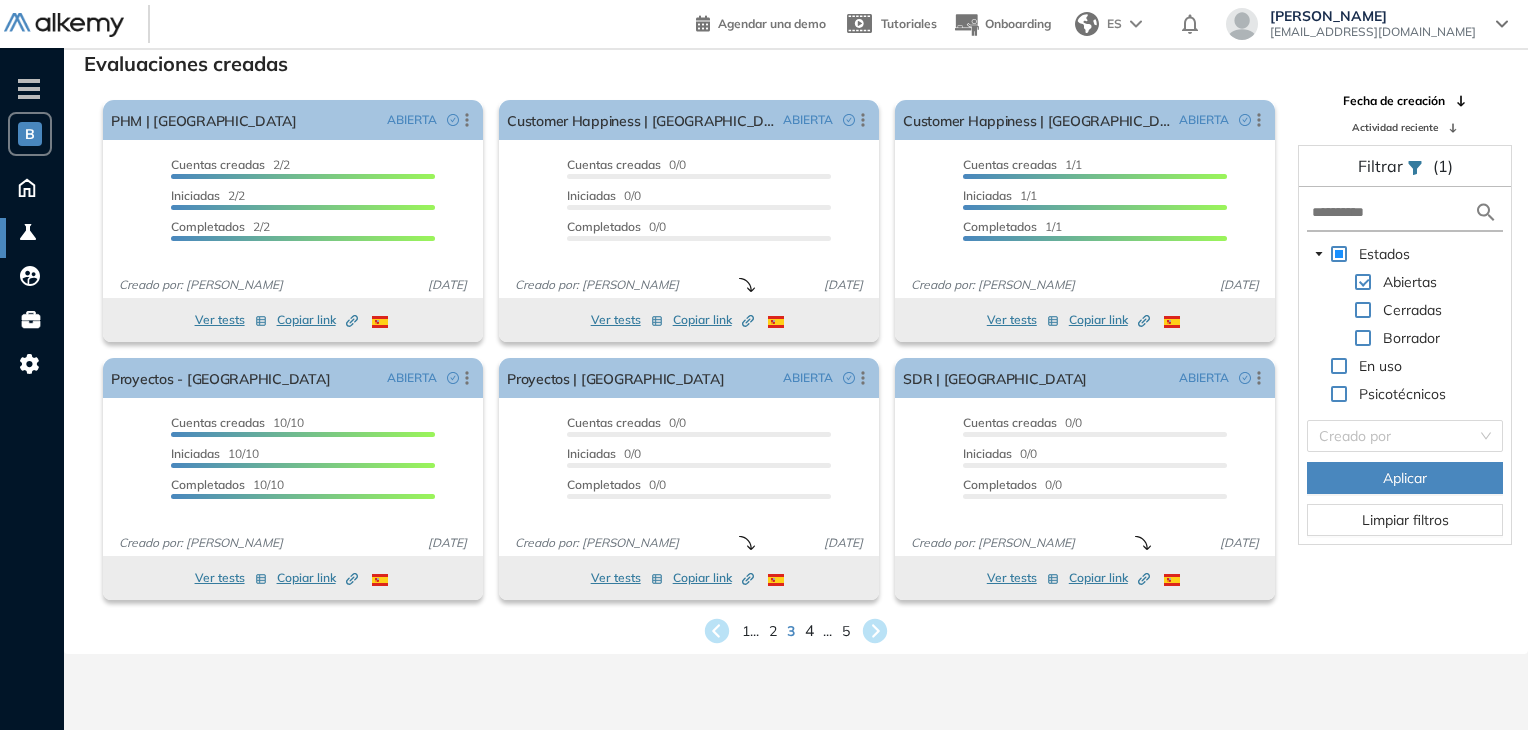click on "4" at bounding box center (809, 630) 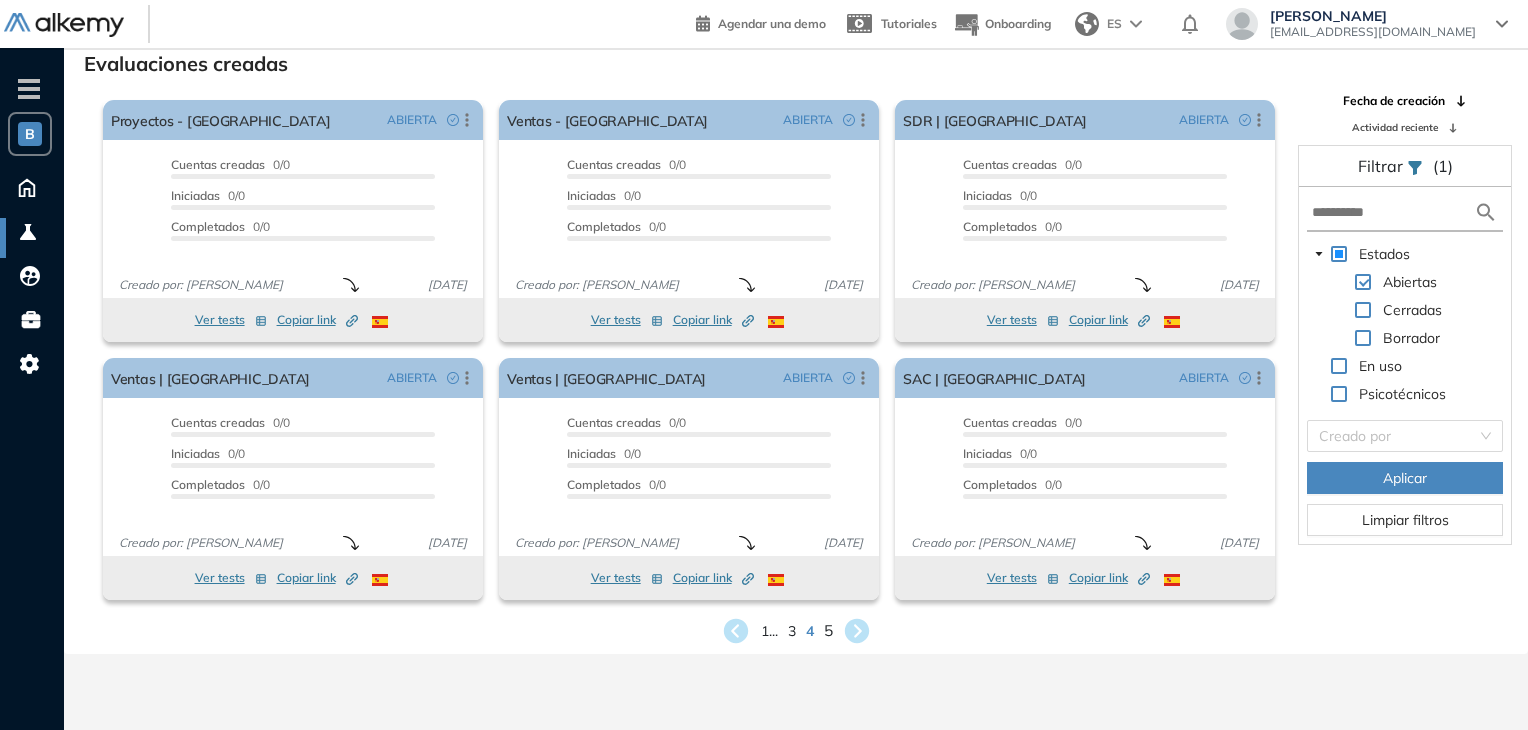 click on "5" at bounding box center (827, 630) 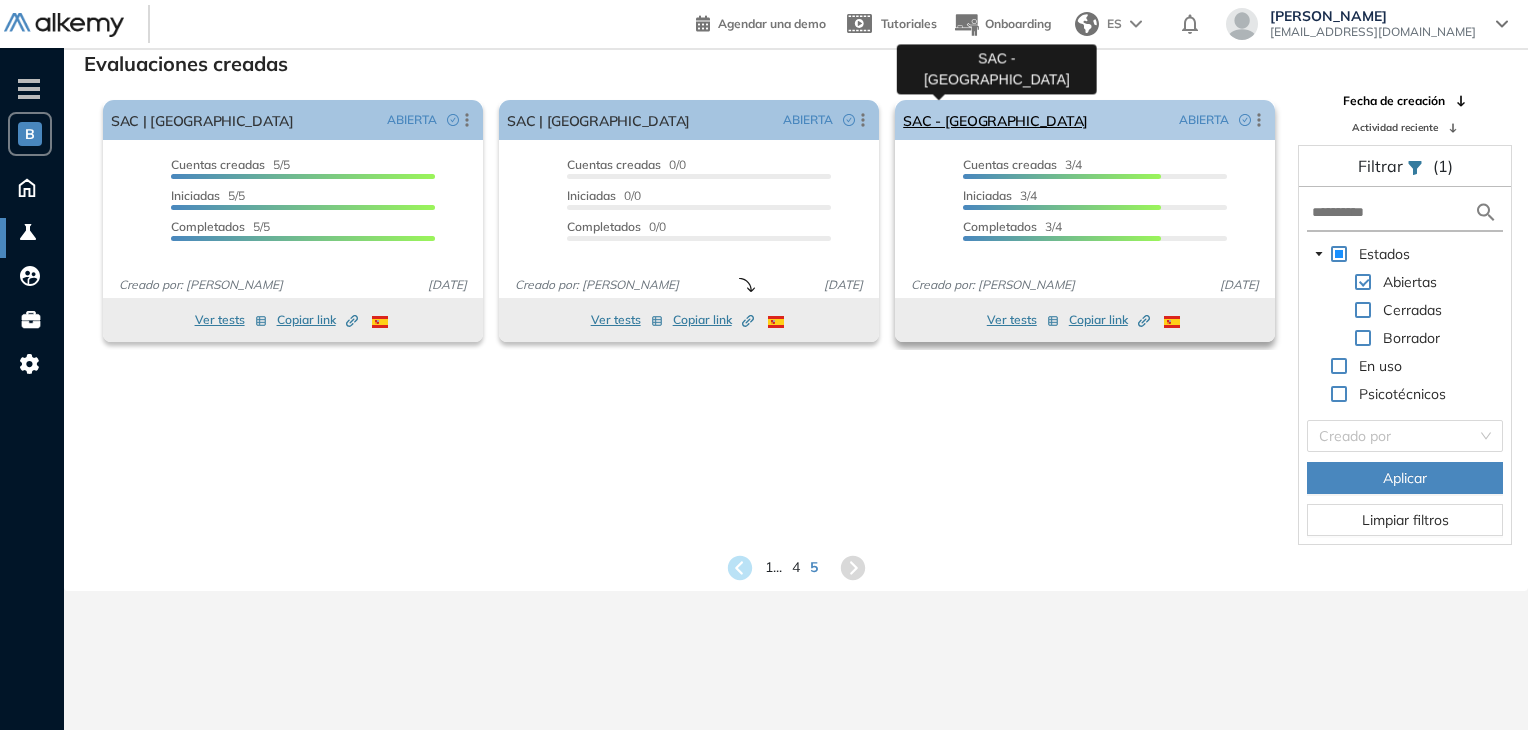 click on "SAC - [GEOGRAPHIC_DATA]" at bounding box center (995, 120) 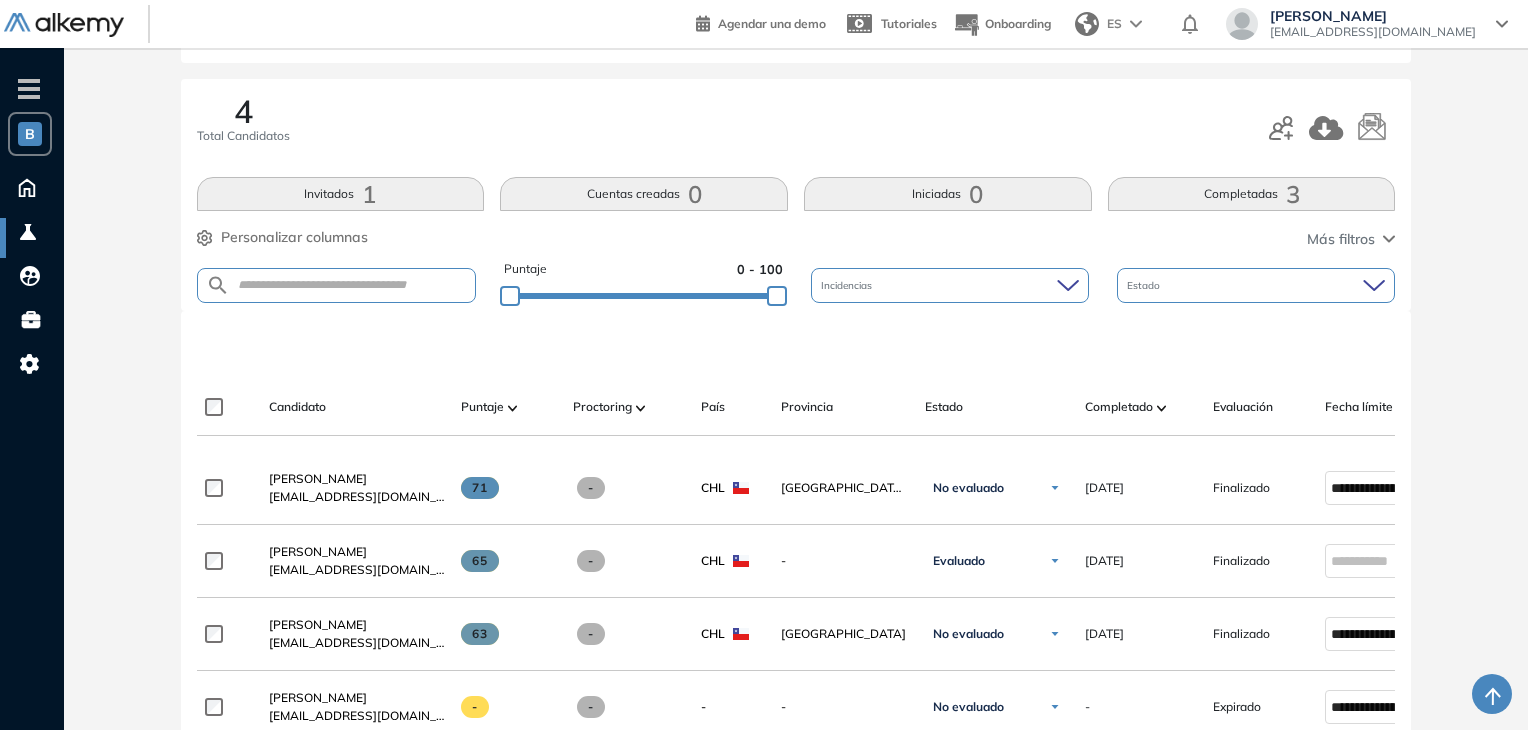 scroll, scrollTop: 202, scrollLeft: 0, axis: vertical 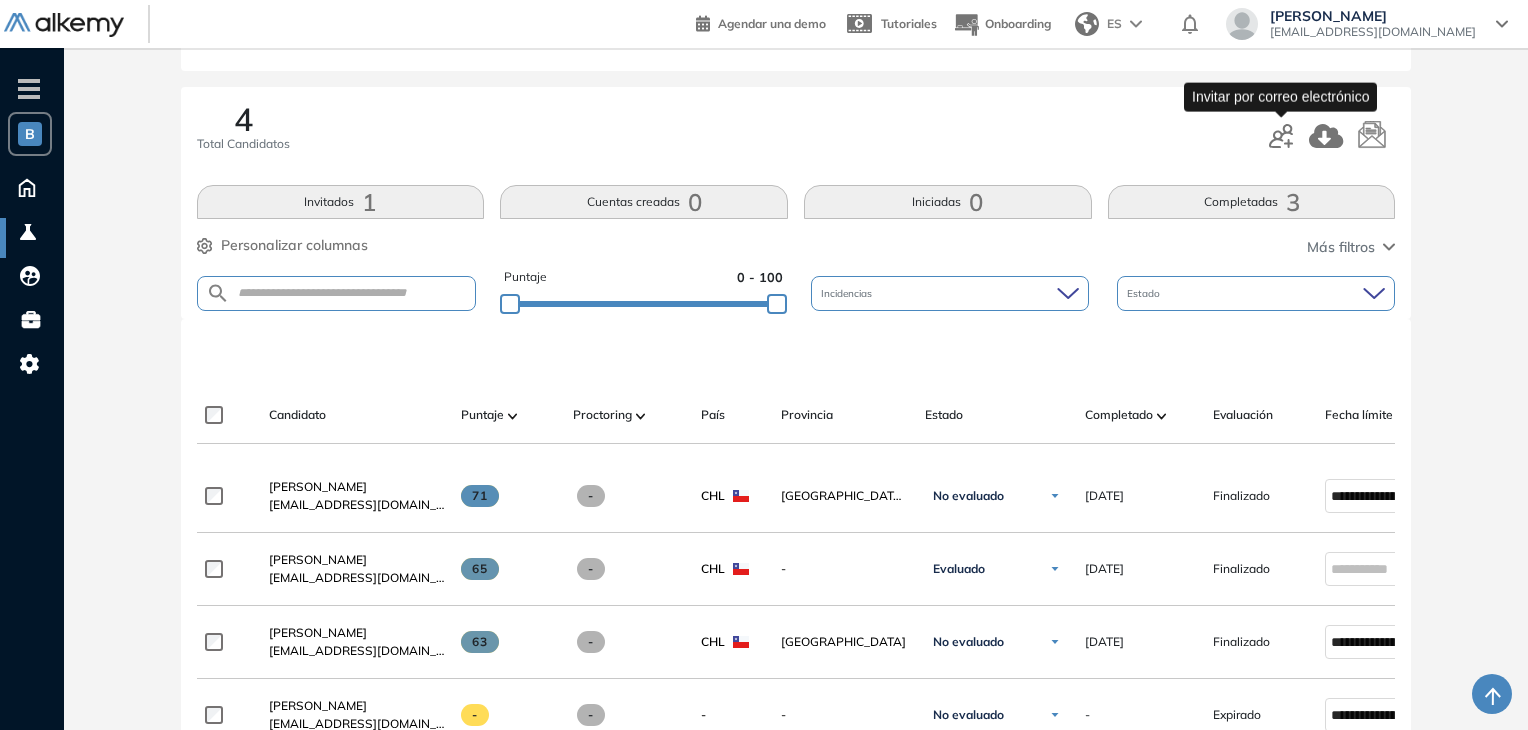 click 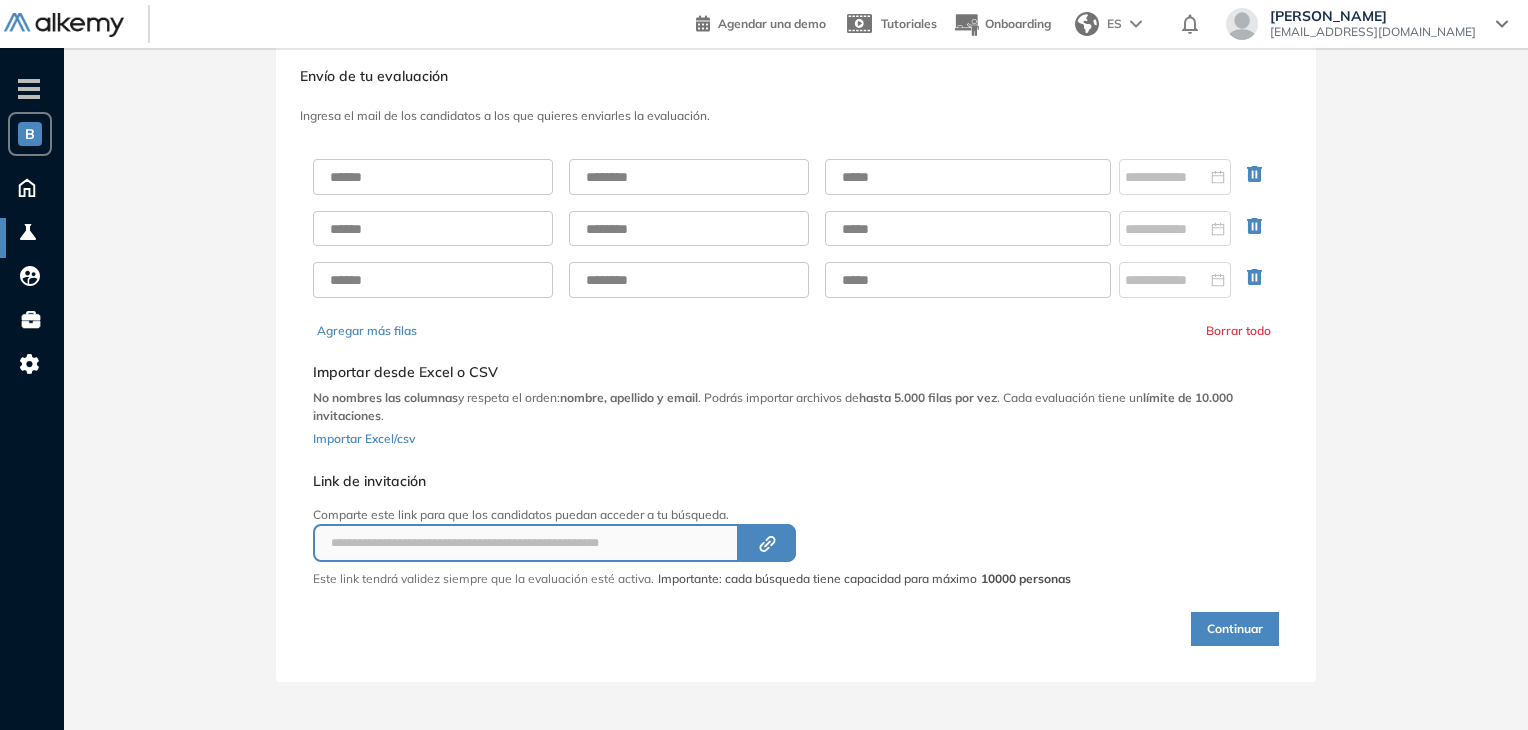 scroll, scrollTop: 42, scrollLeft: 0, axis: vertical 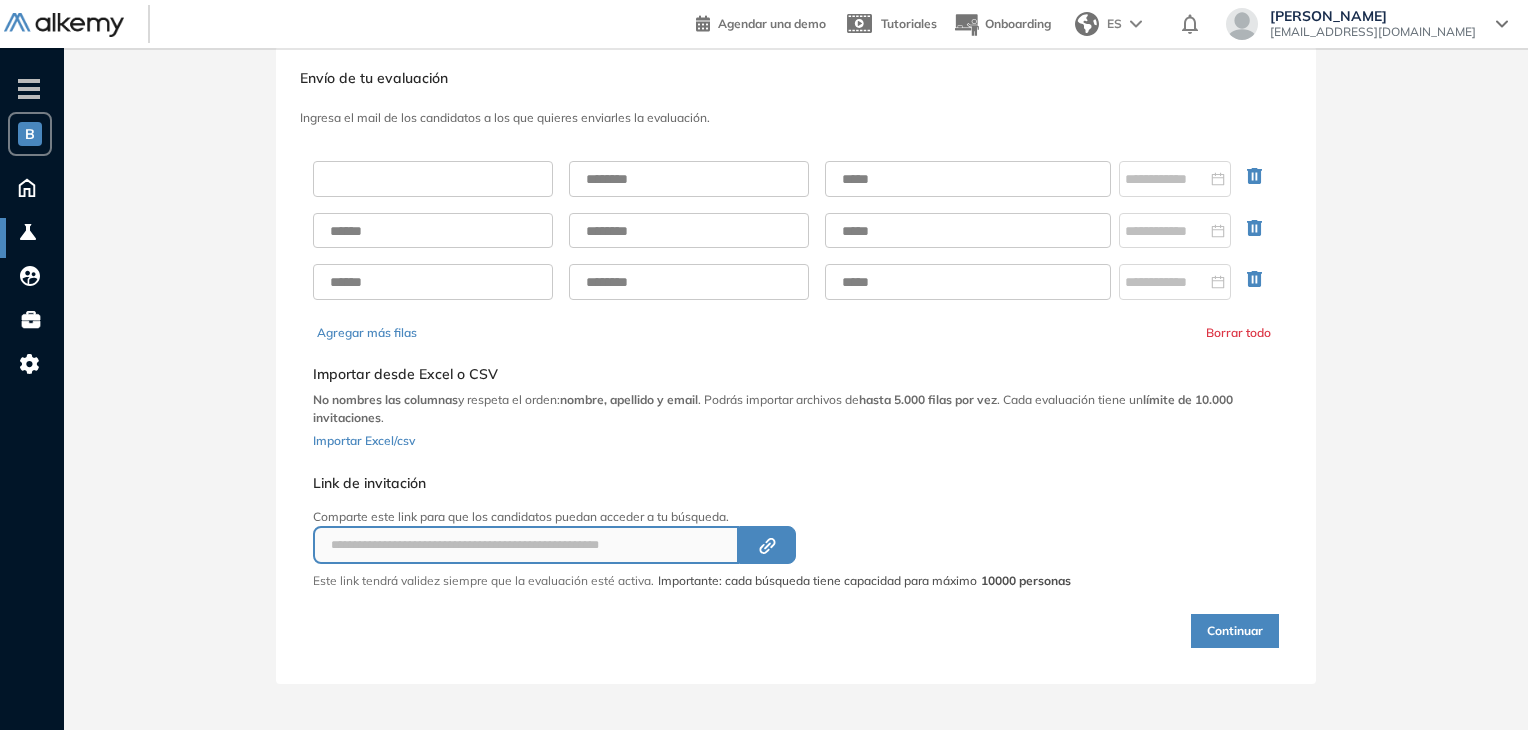 click at bounding box center [433, 179] 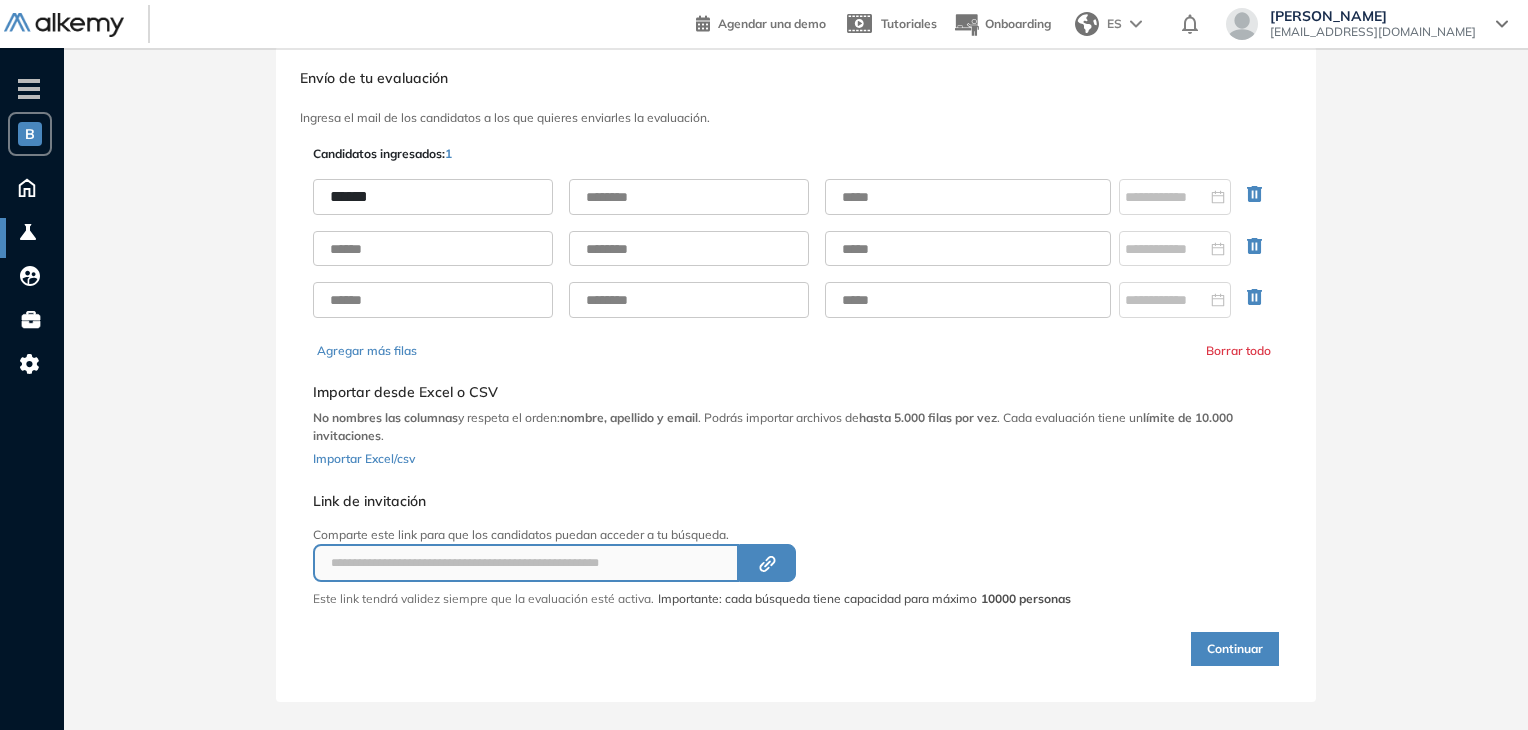 type on "******" 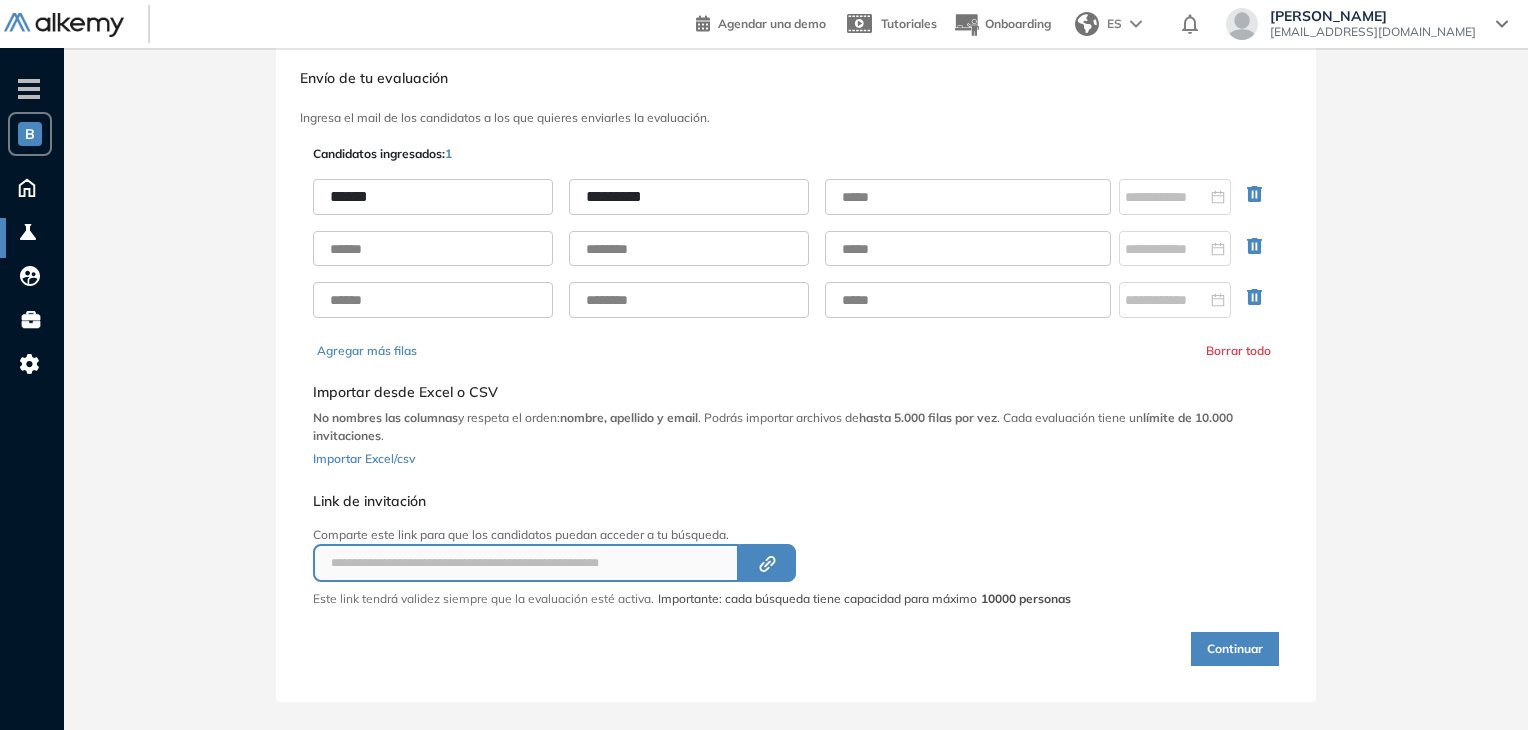 type on "*********" 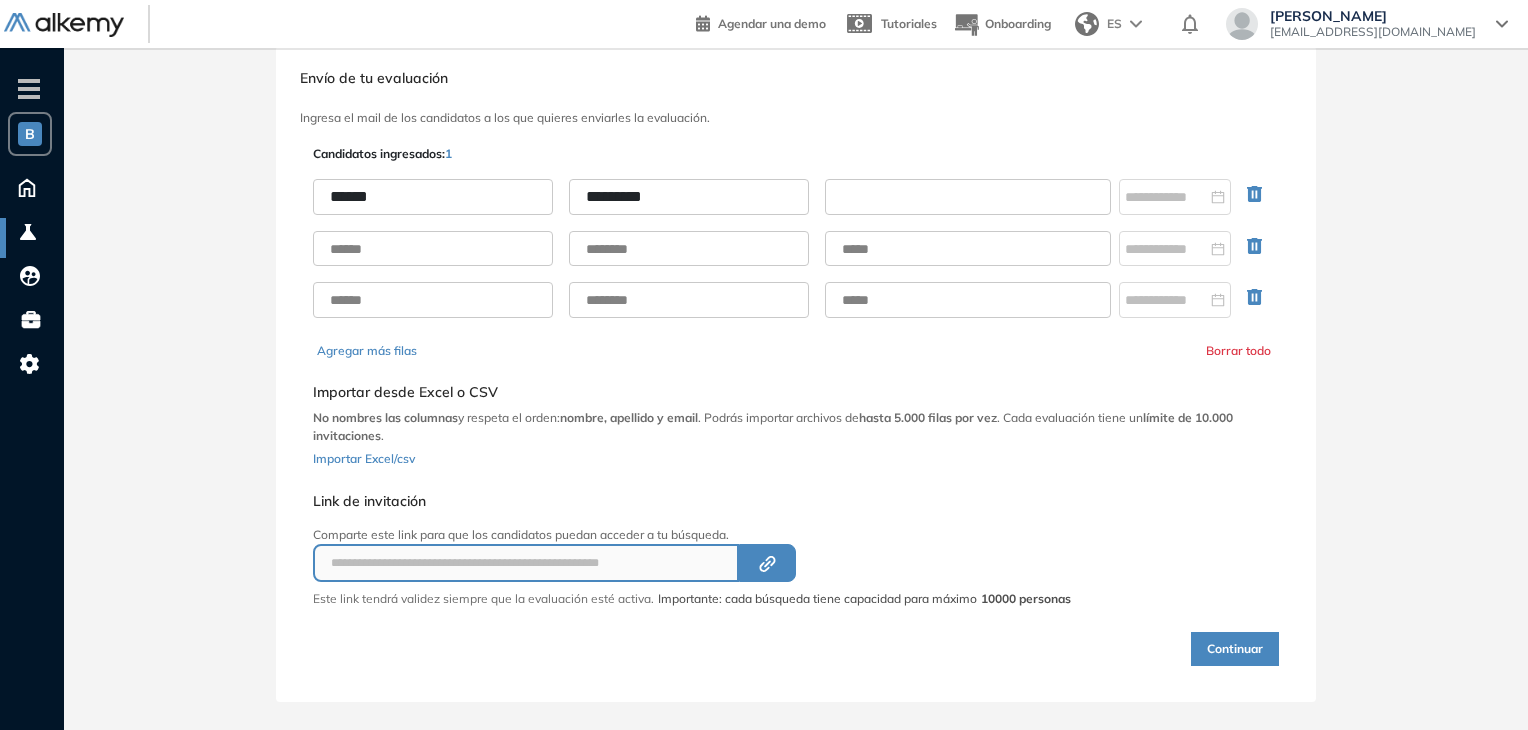 paste on "**********" 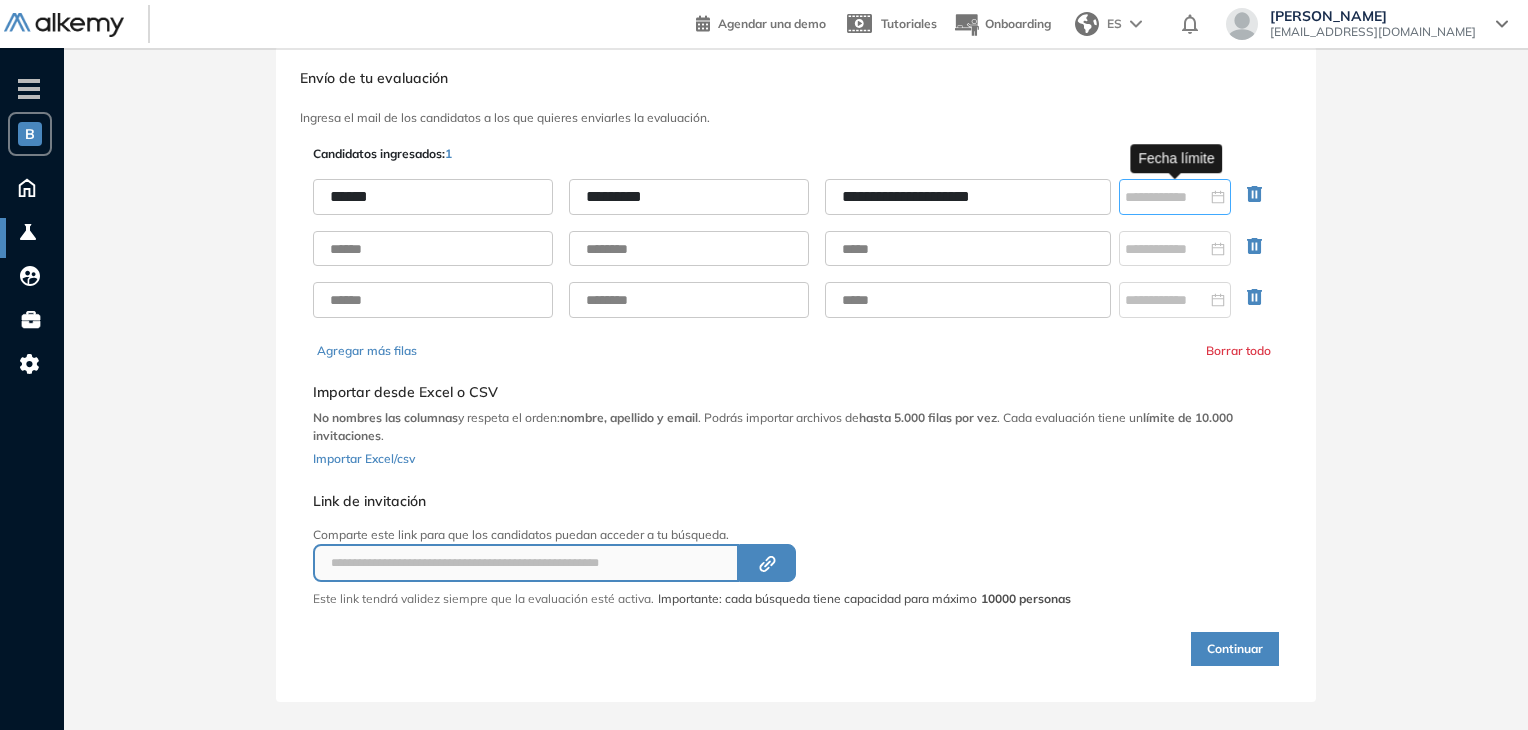 type on "**********" 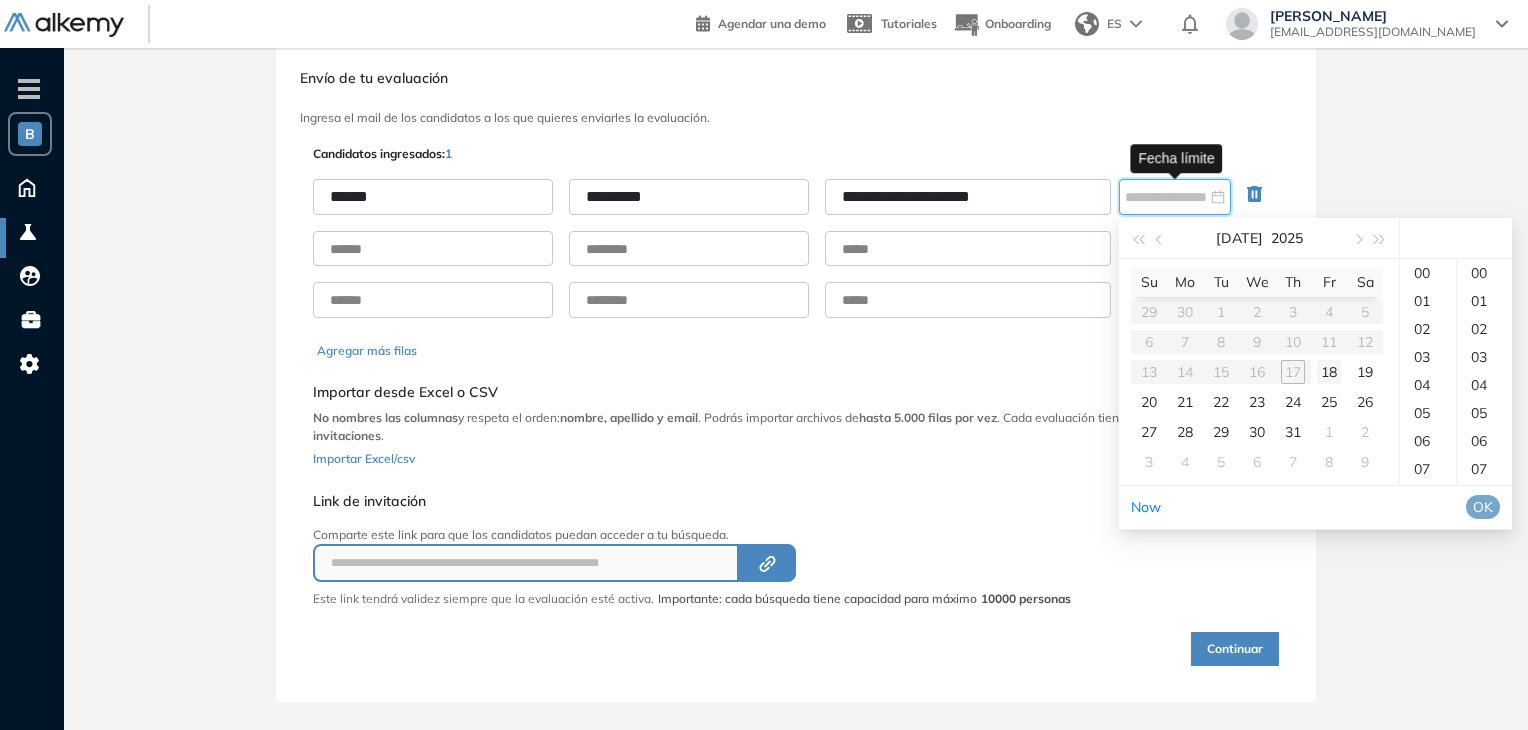 click on "18" at bounding box center [1329, 372] 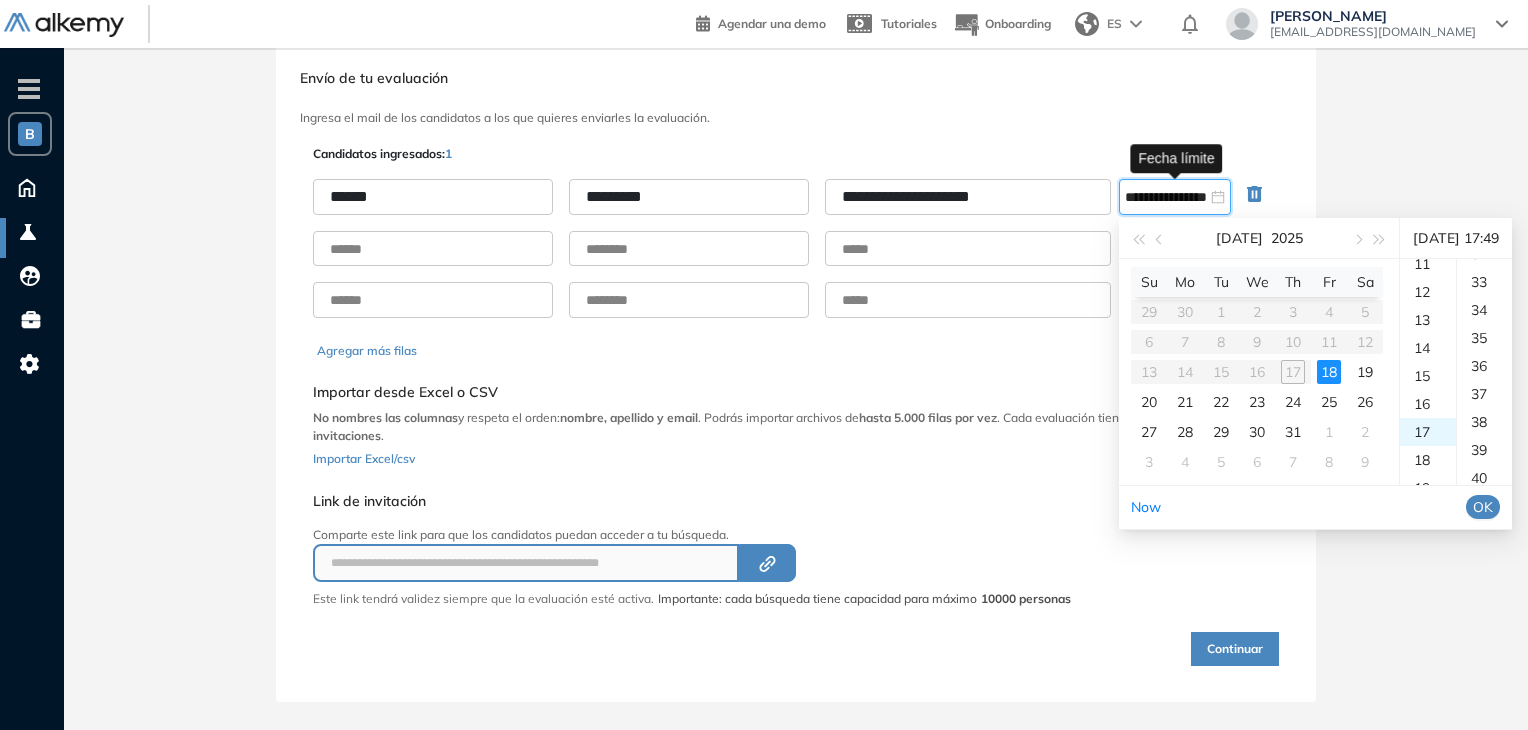 scroll, scrollTop: 476, scrollLeft: 0, axis: vertical 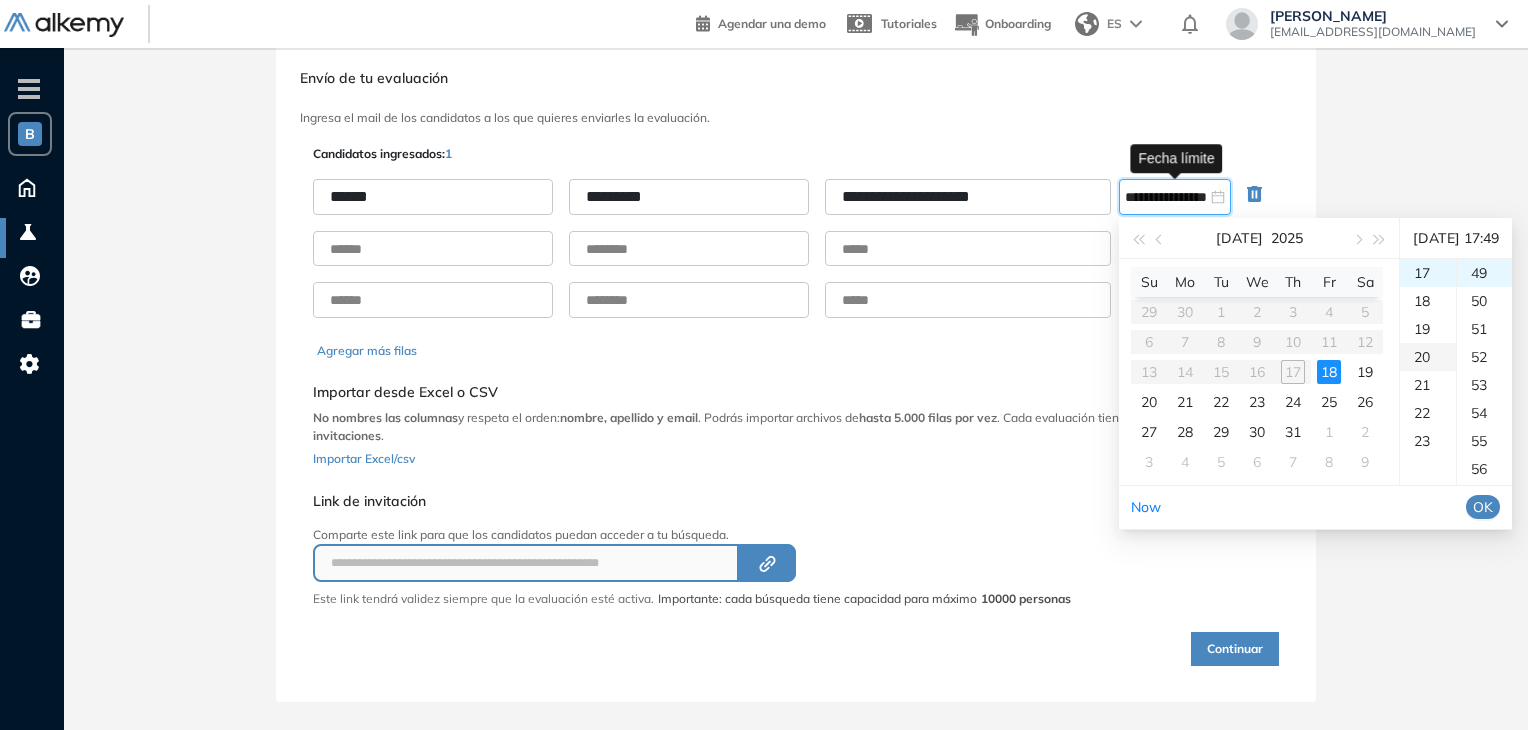 click on "20" at bounding box center (1428, 357) 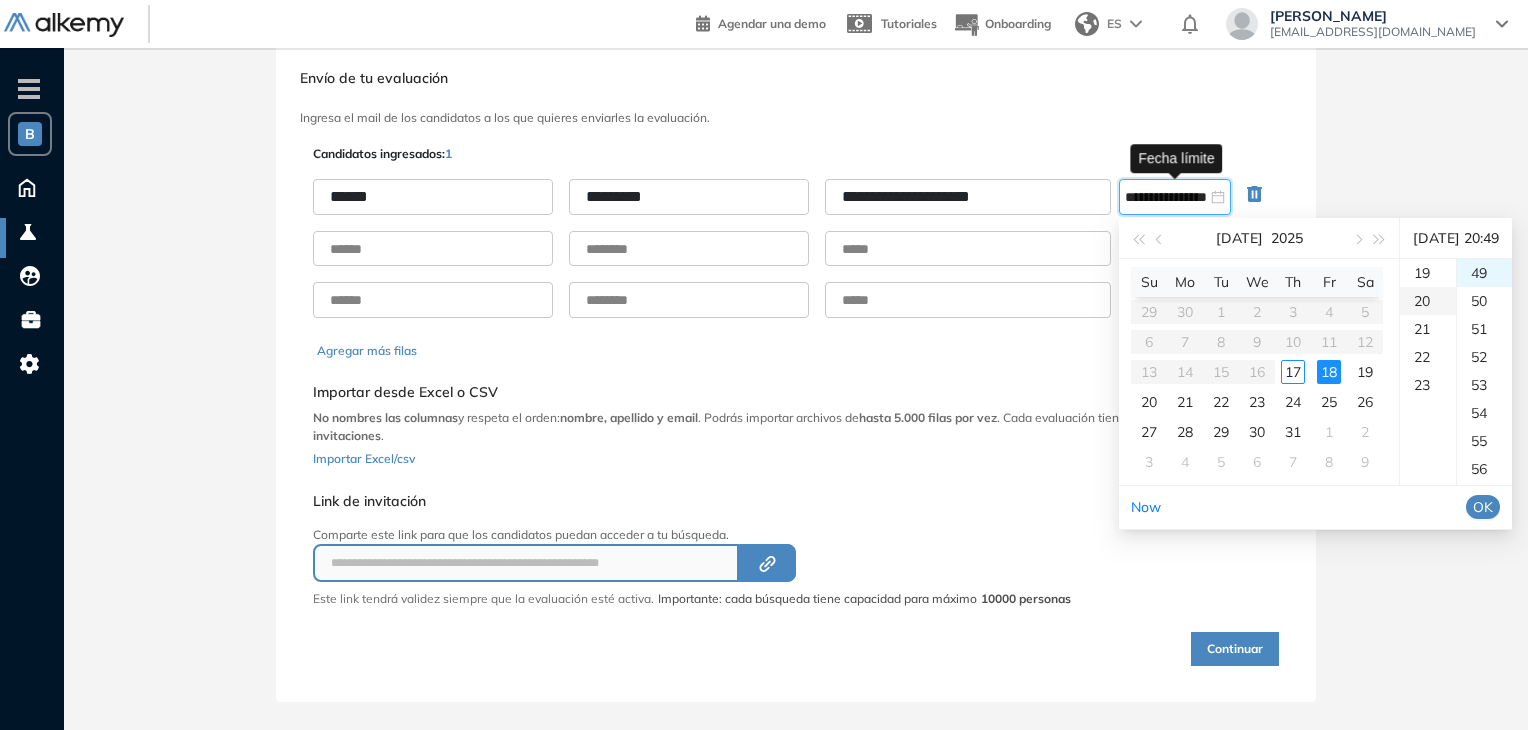 scroll, scrollTop: 560, scrollLeft: 0, axis: vertical 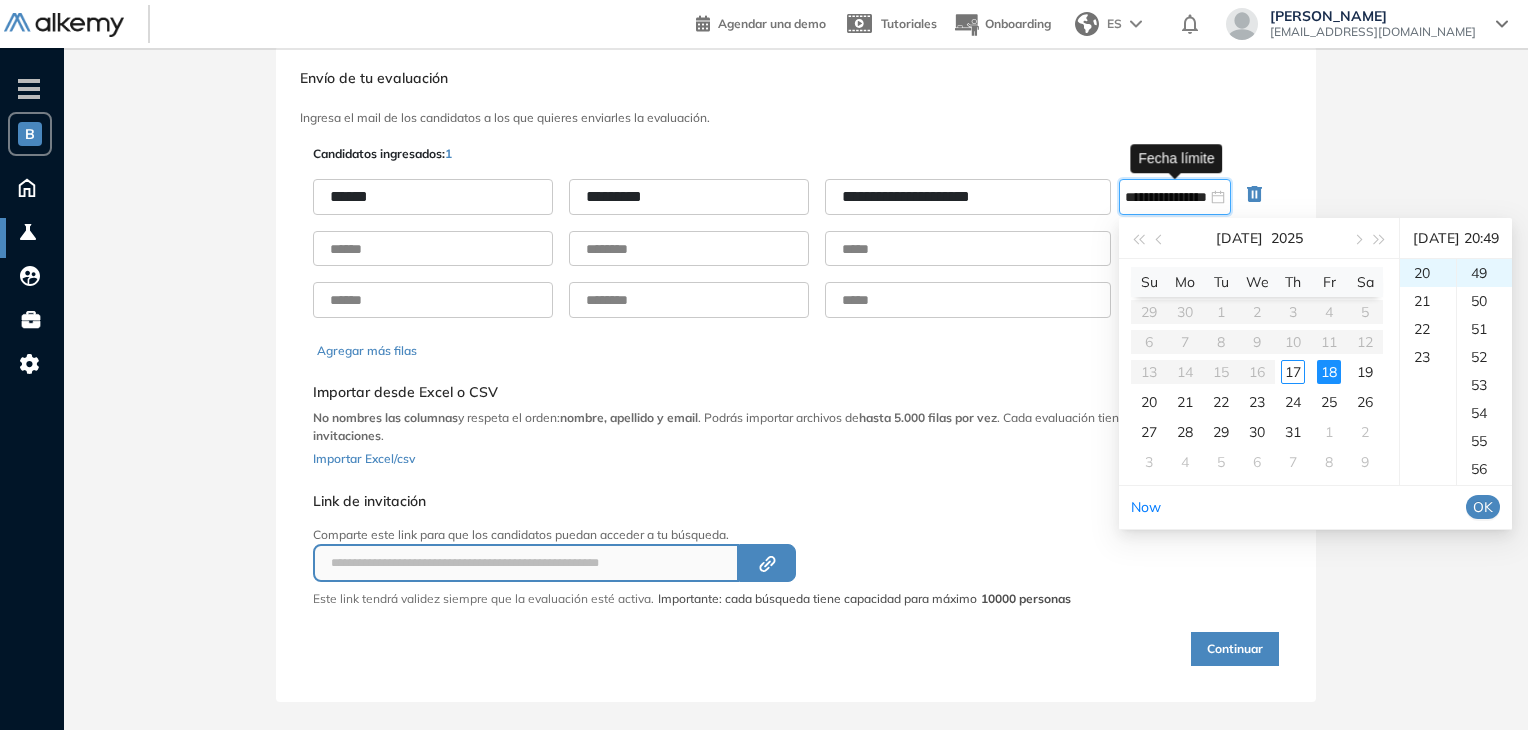 click on "OK" at bounding box center [1483, 507] 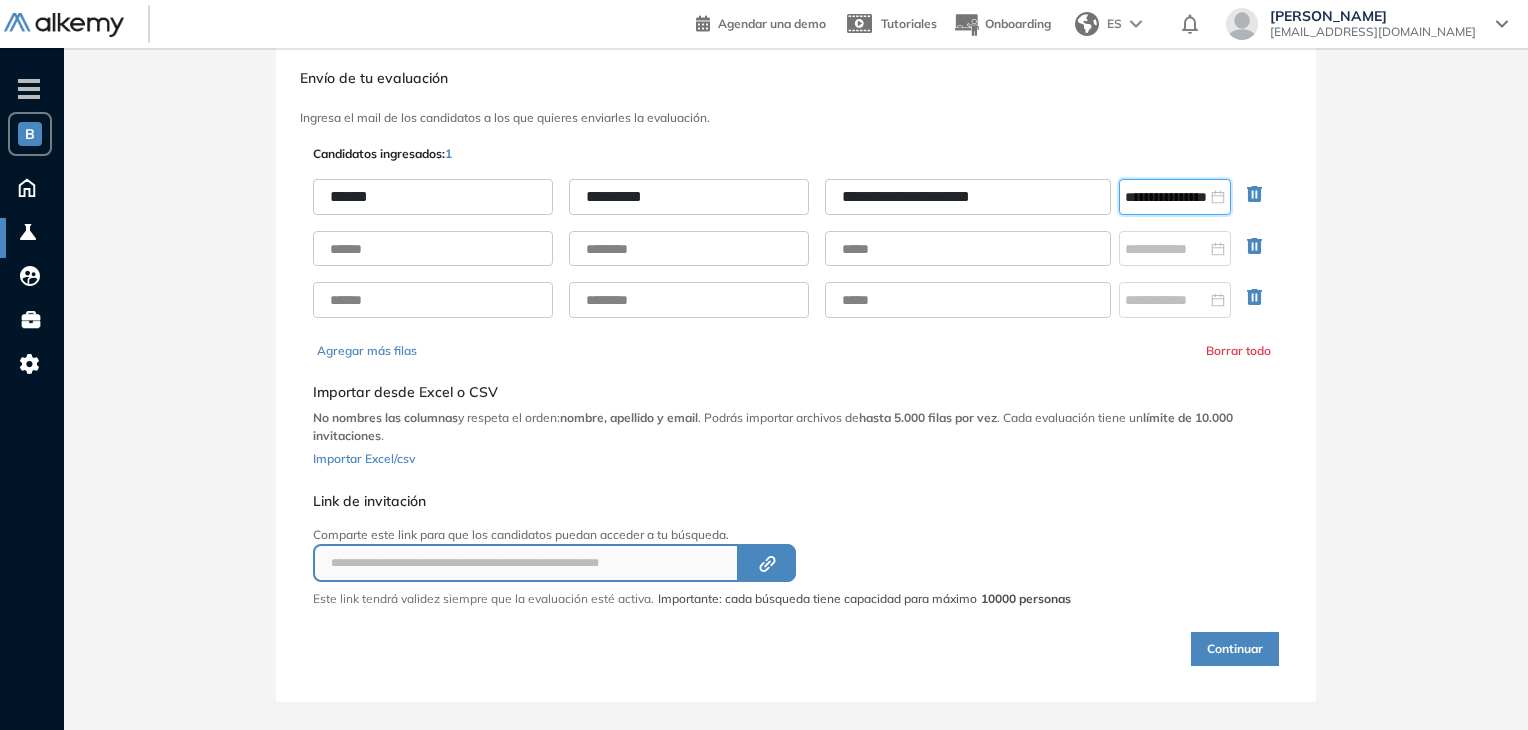 click on "Continuar" at bounding box center (1235, 649) 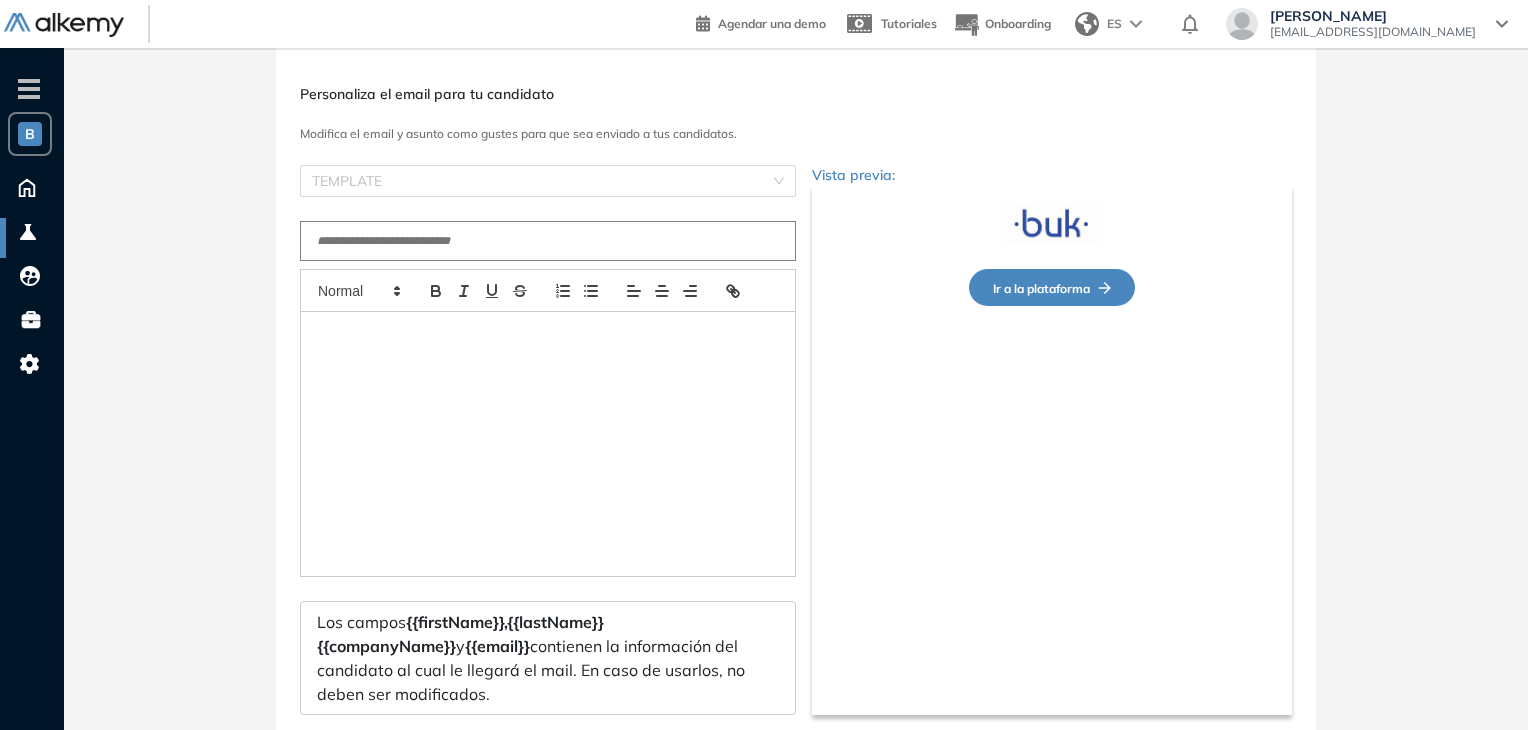 type on "**********" 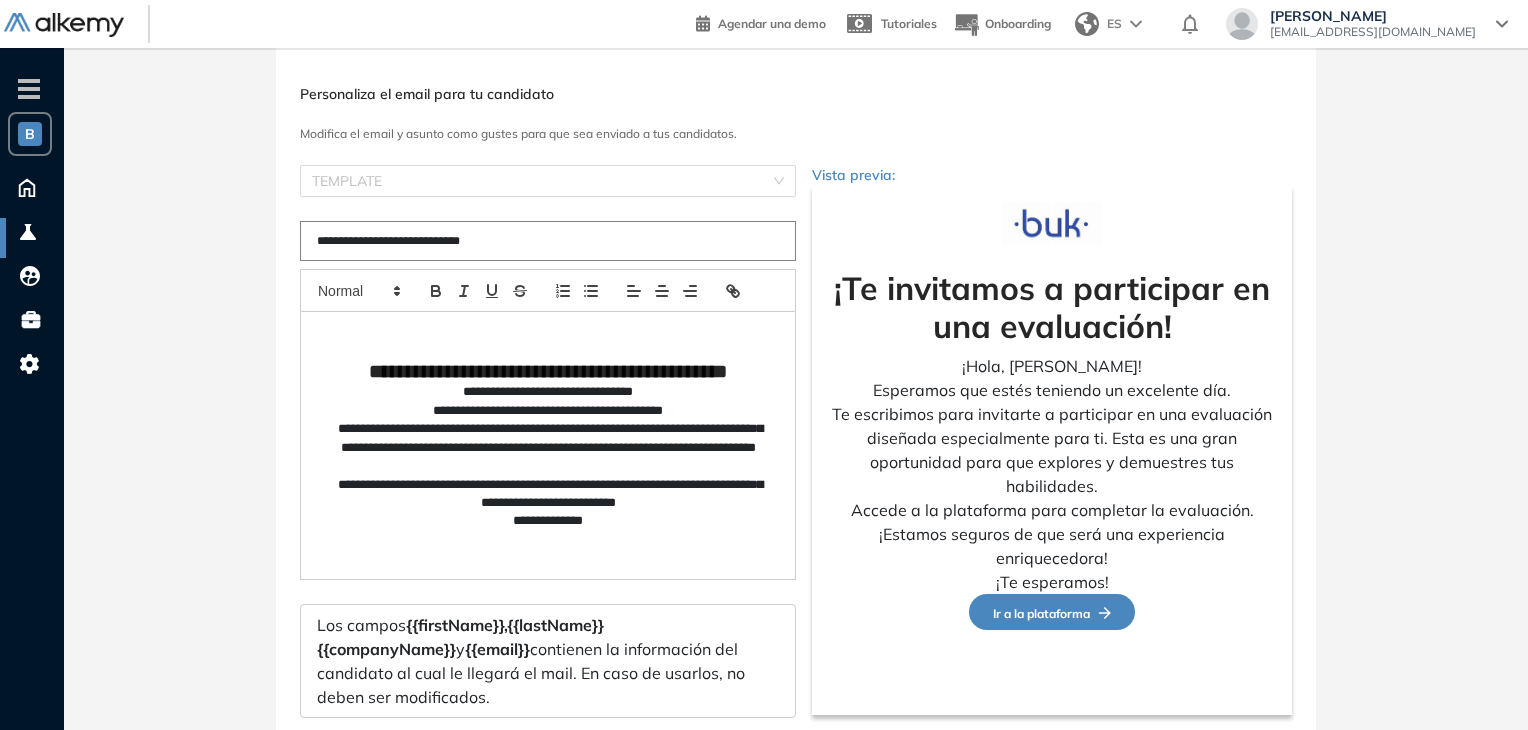 scroll, scrollTop: 172, scrollLeft: 0, axis: vertical 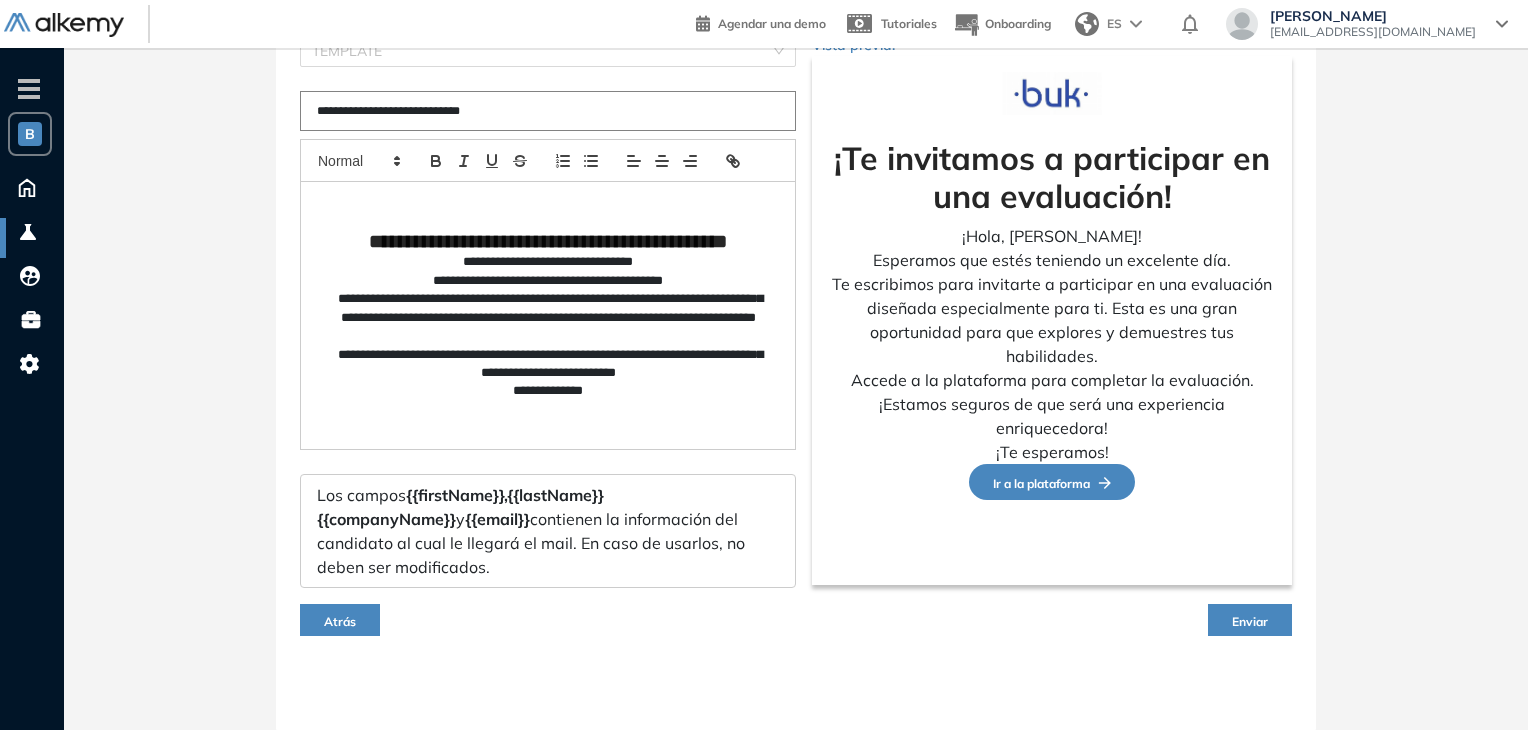 click on "Enviar" at bounding box center [1250, 620] 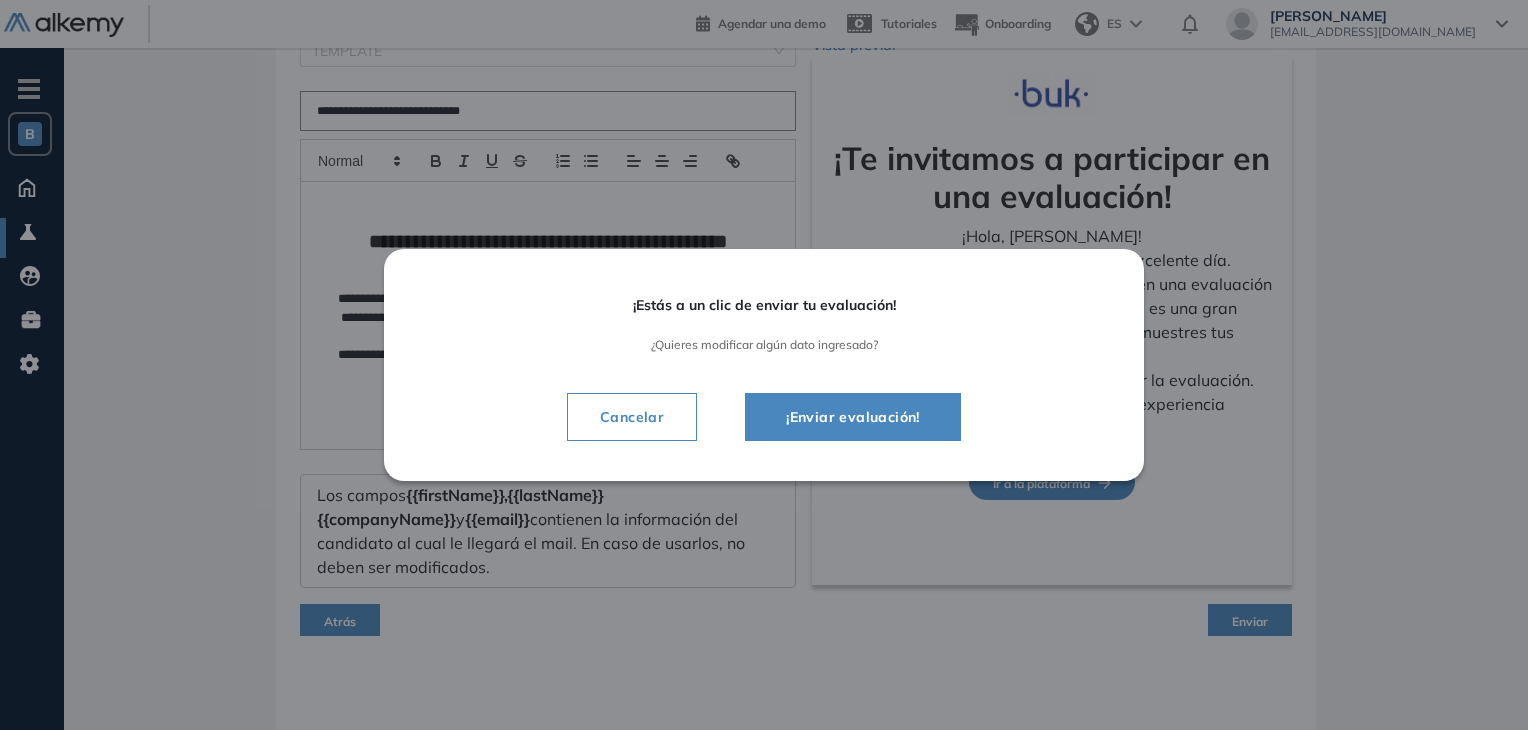 click on "¡Enviar evaluación!" at bounding box center [853, 417] 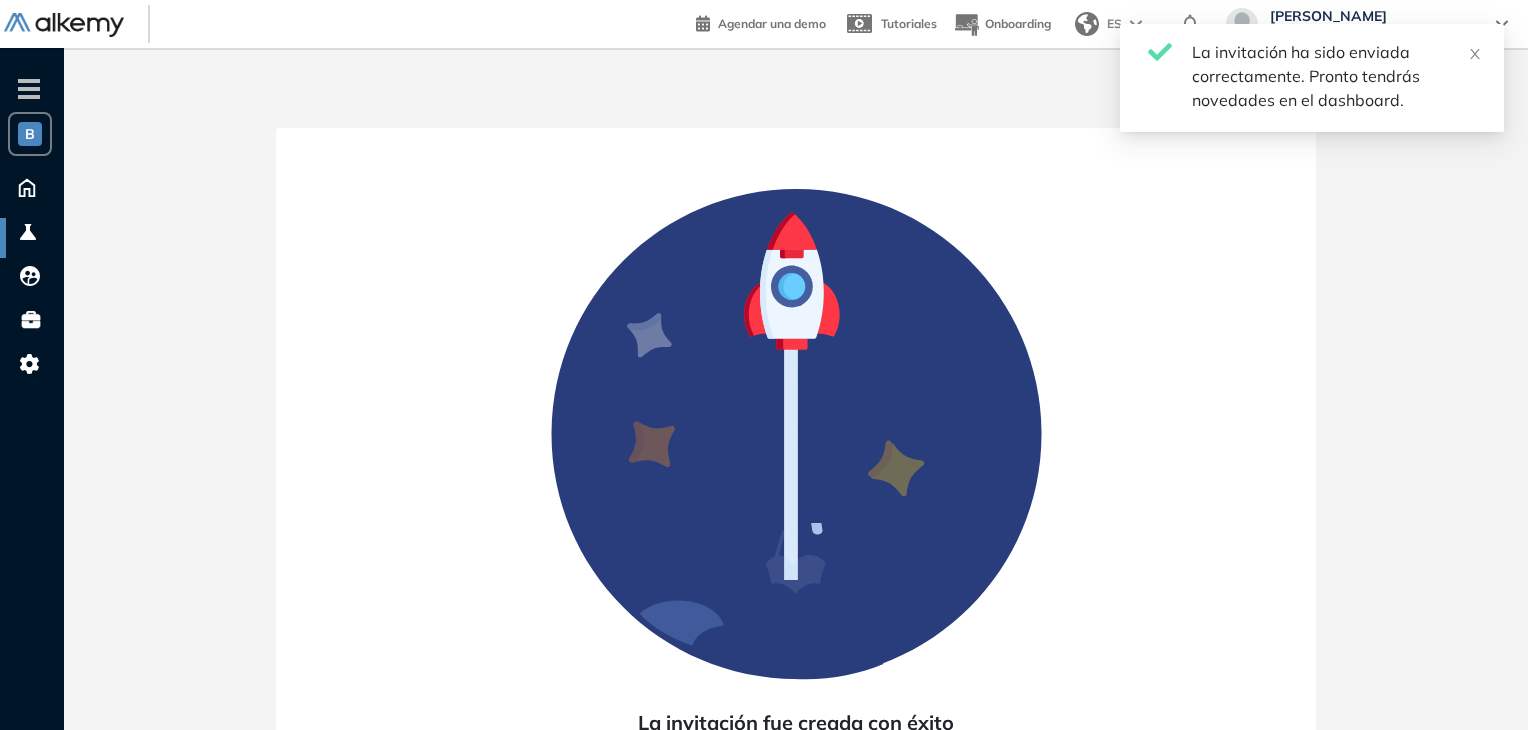scroll, scrollTop: 152, scrollLeft: 0, axis: vertical 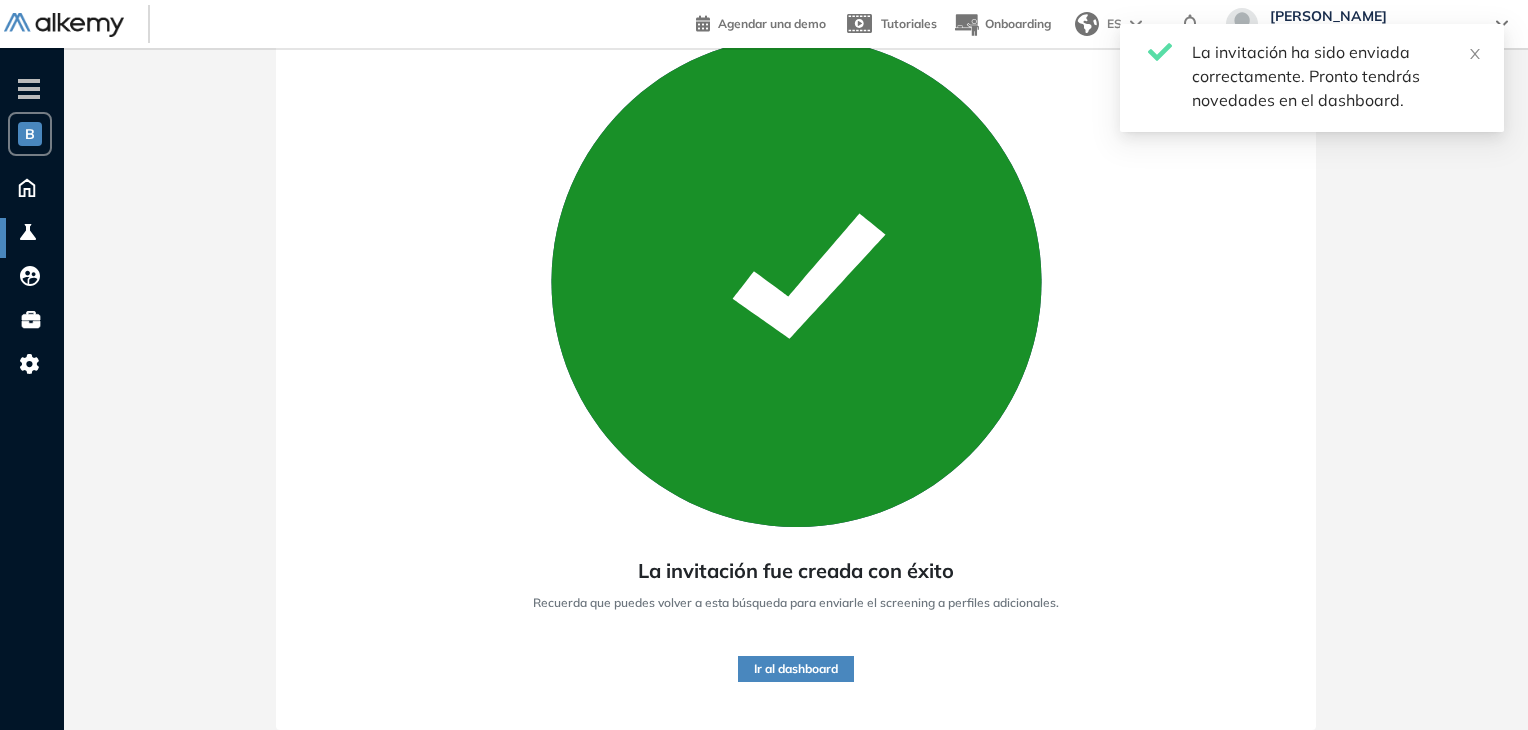 click on "Ir al dashboard" at bounding box center [796, 669] 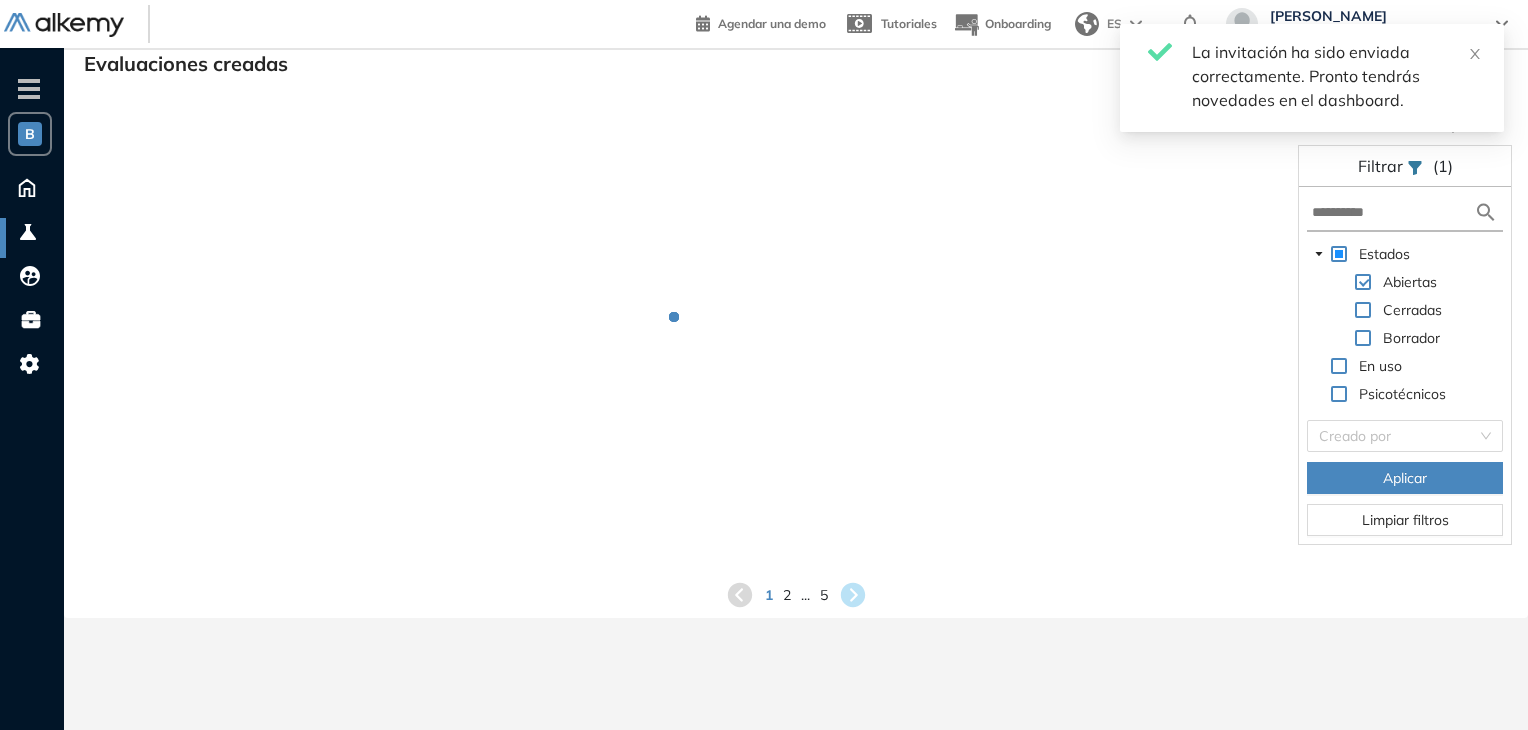 scroll, scrollTop: 48, scrollLeft: 0, axis: vertical 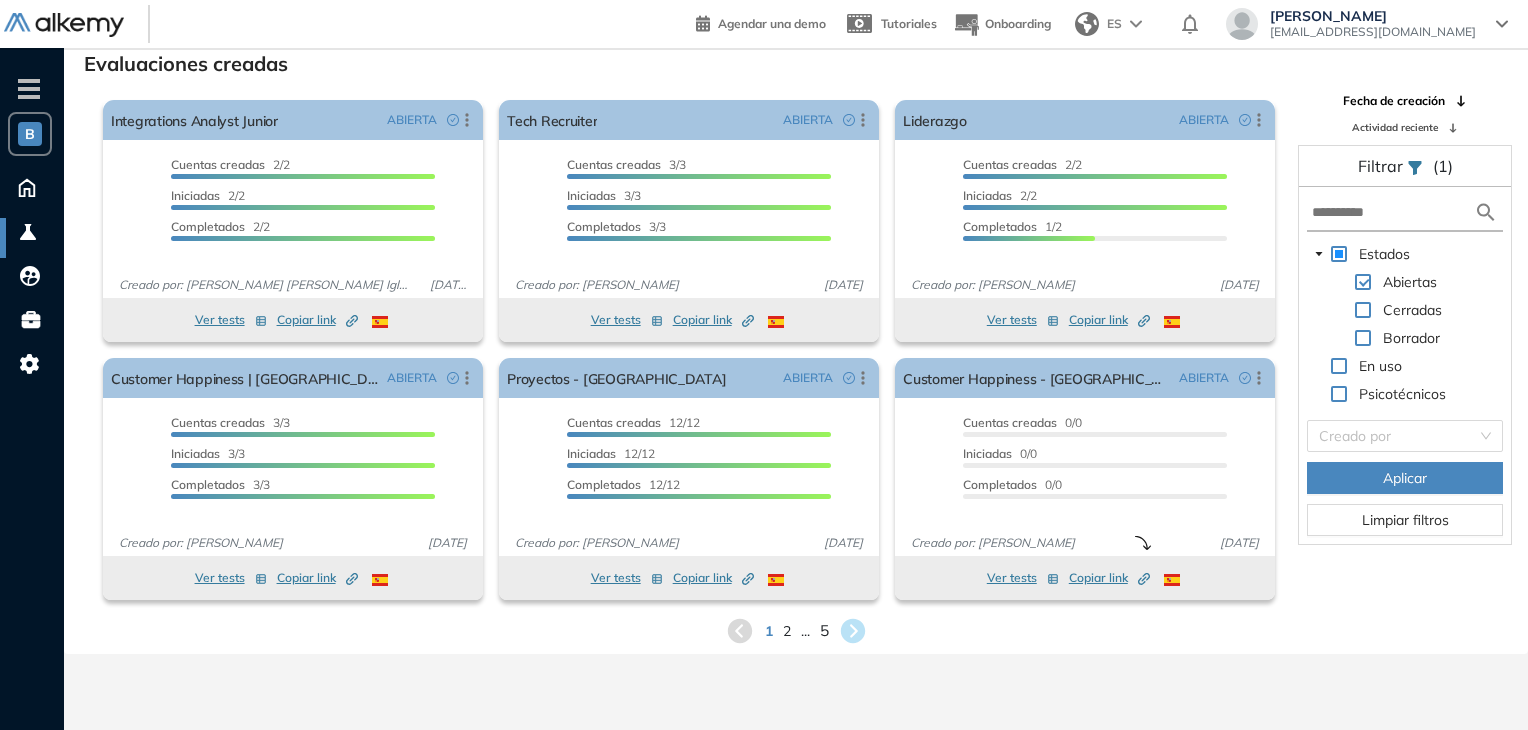 click on "5" at bounding box center (823, 630) 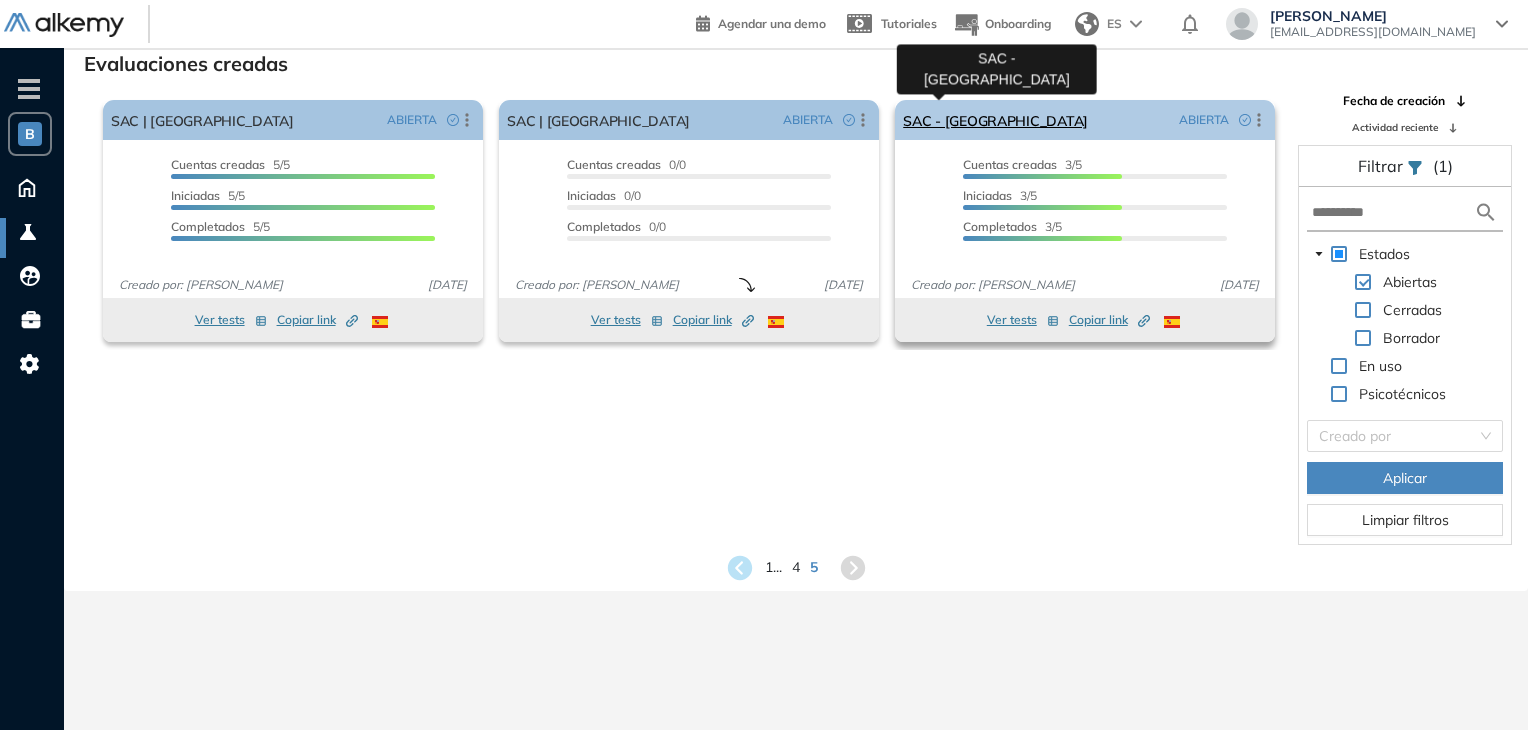 click on "SAC - [GEOGRAPHIC_DATA]" at bounding box center (995, 120) 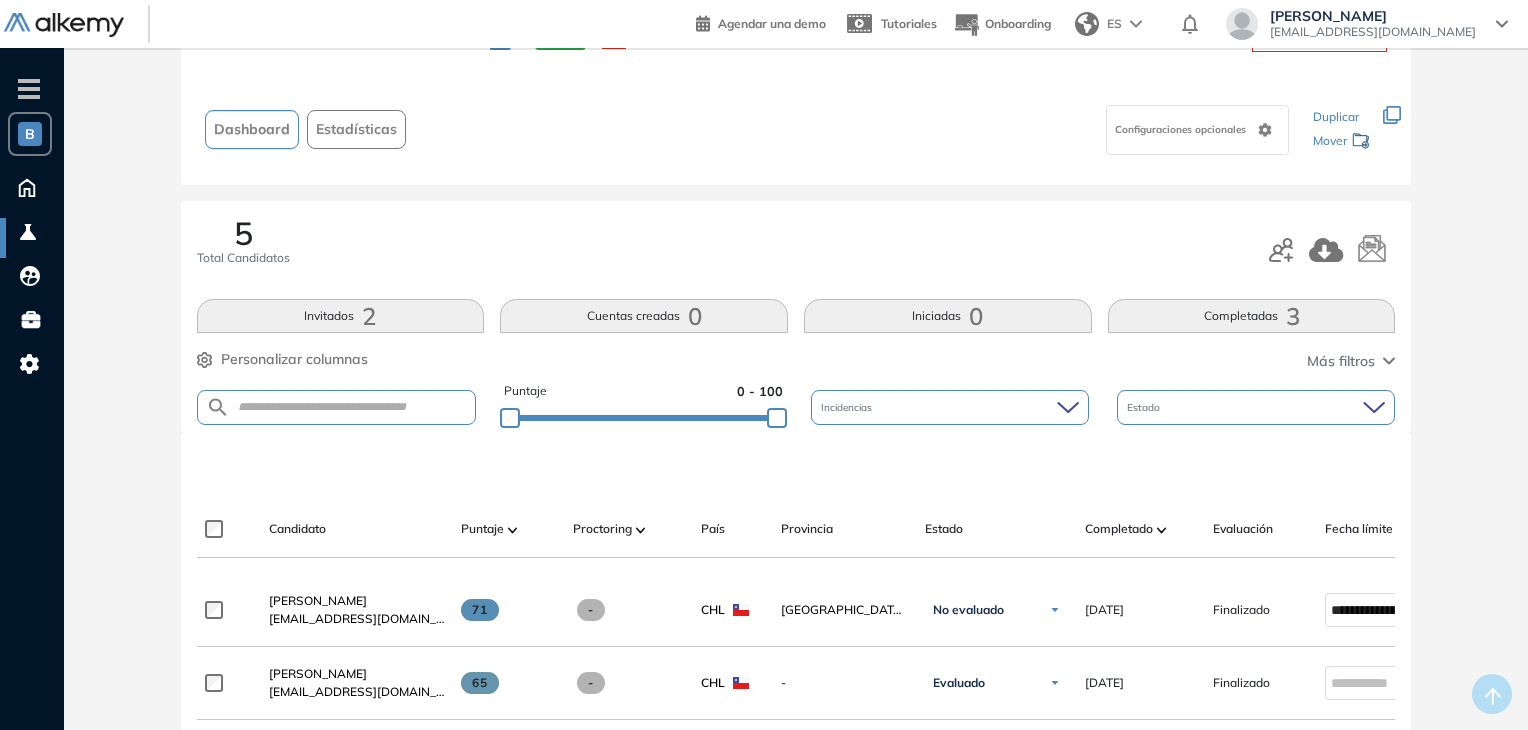 scroll, scrollTop: 87, scrollLeft: 0, axis: vertical 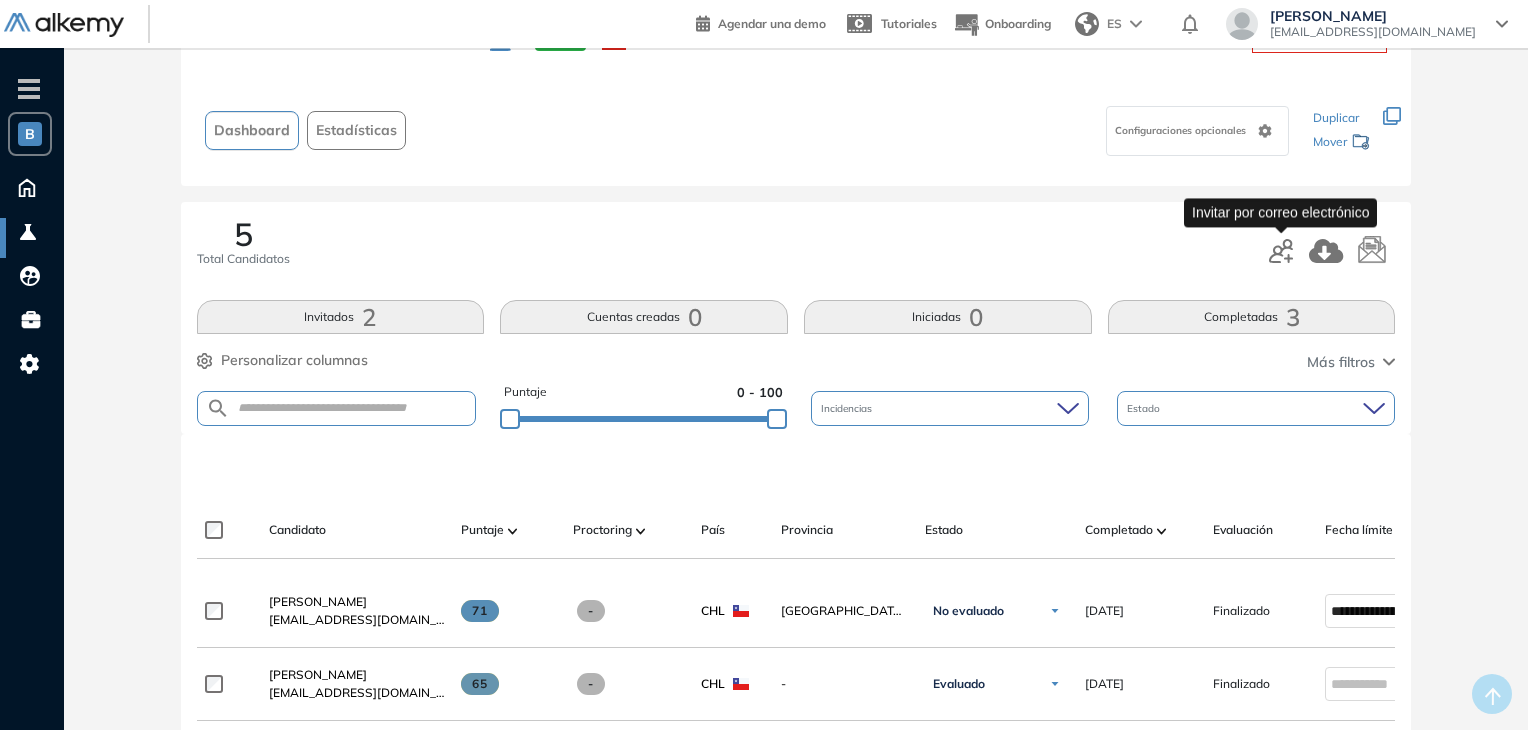 click 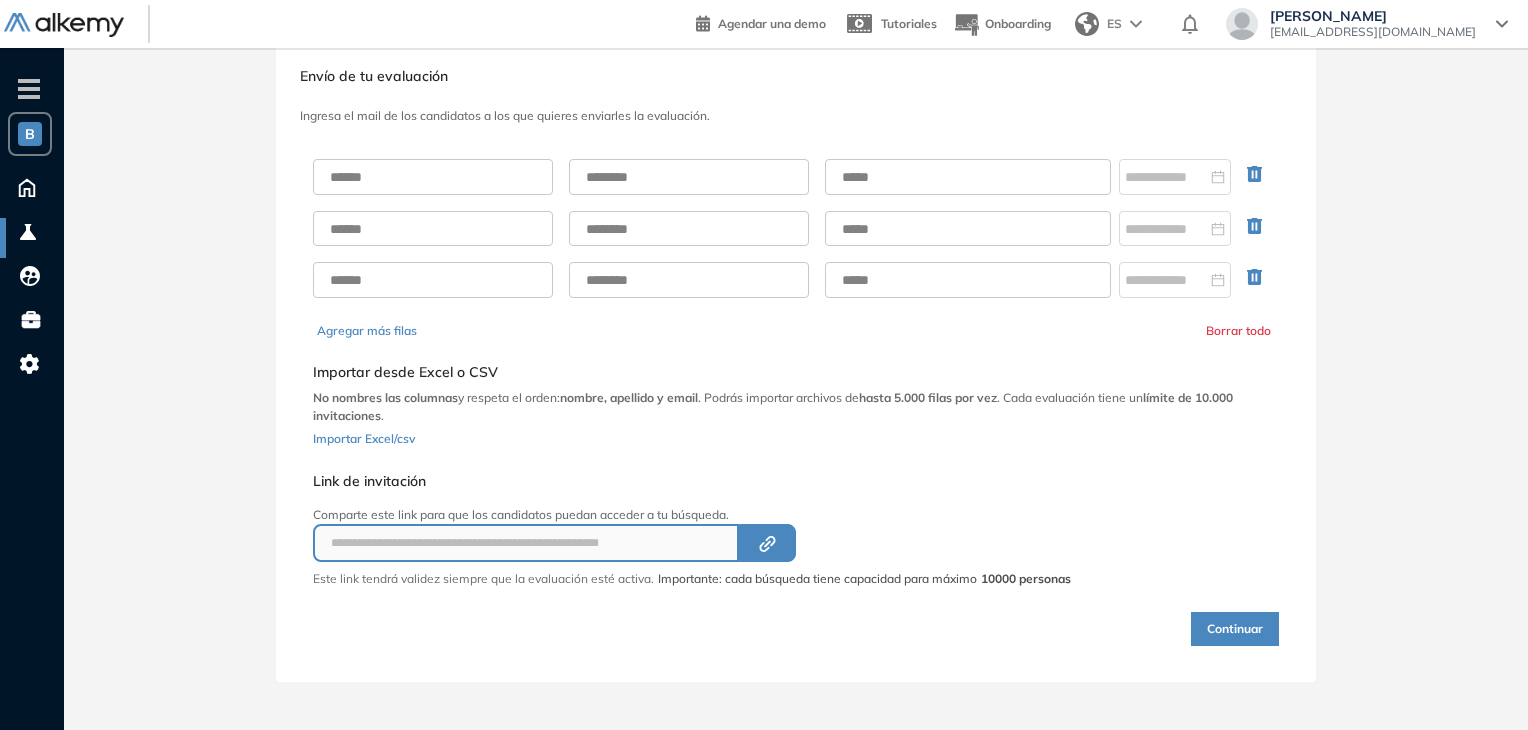 scroll, scrollTop: 42, scrollLeft: 0, axis: vertical 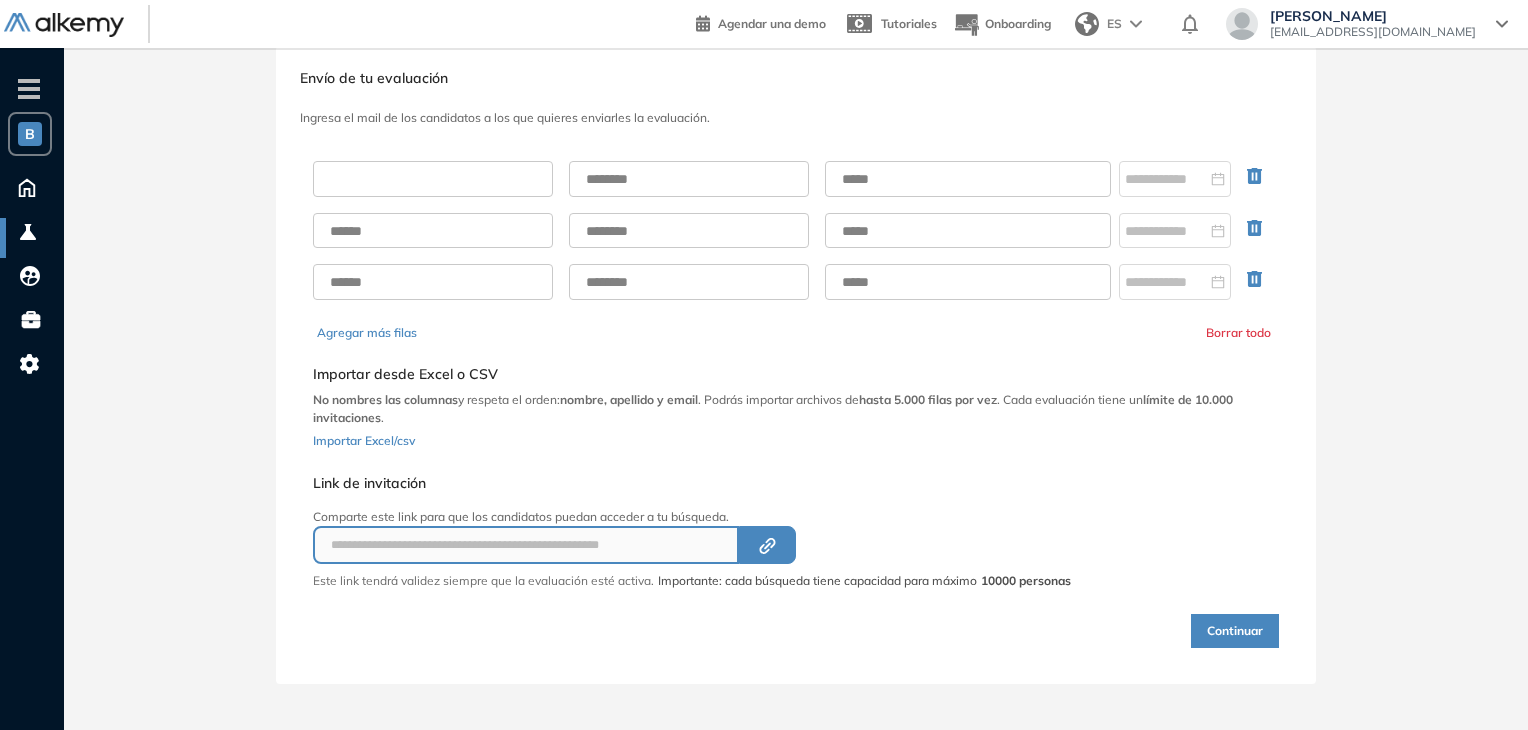 click at bounding box center (433, 179) 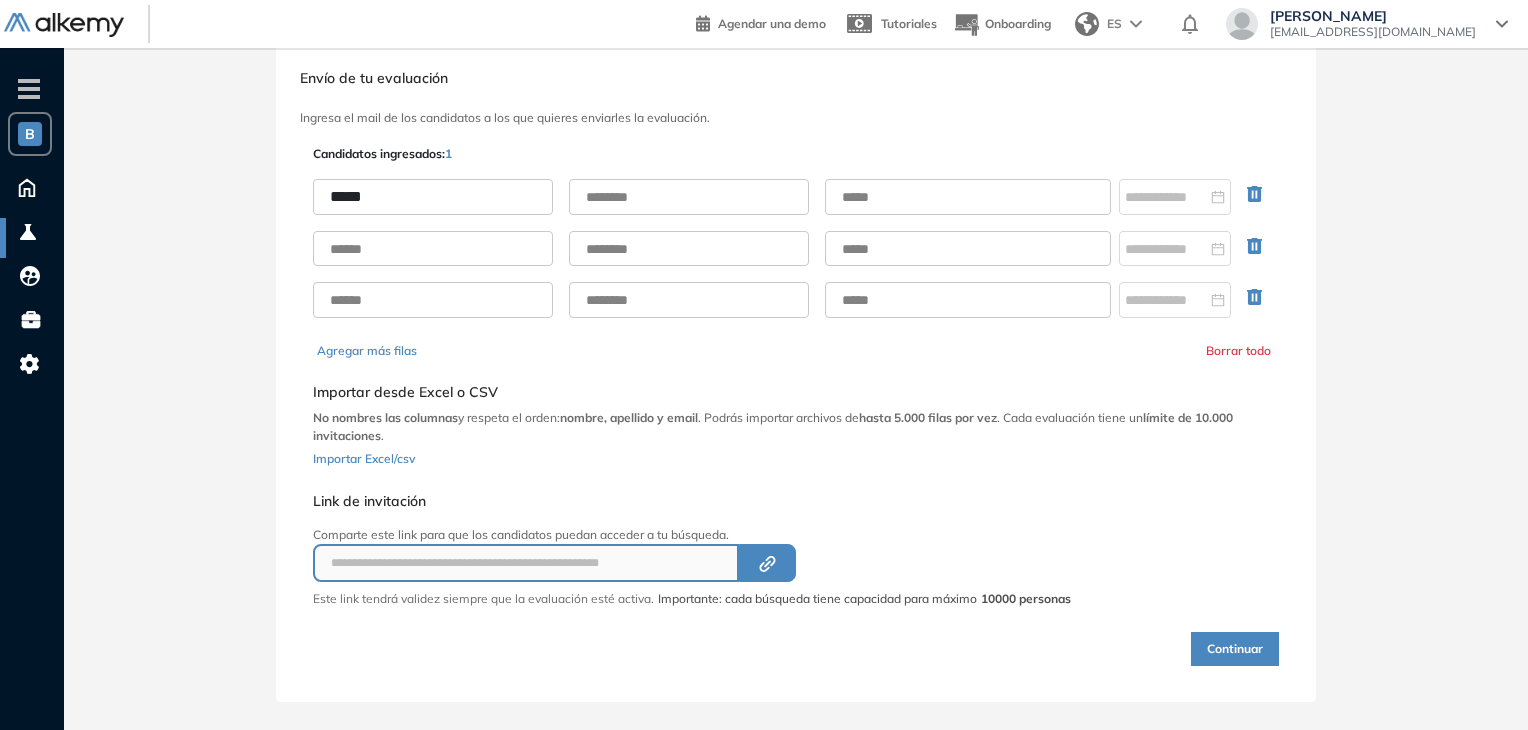 type on "*****" 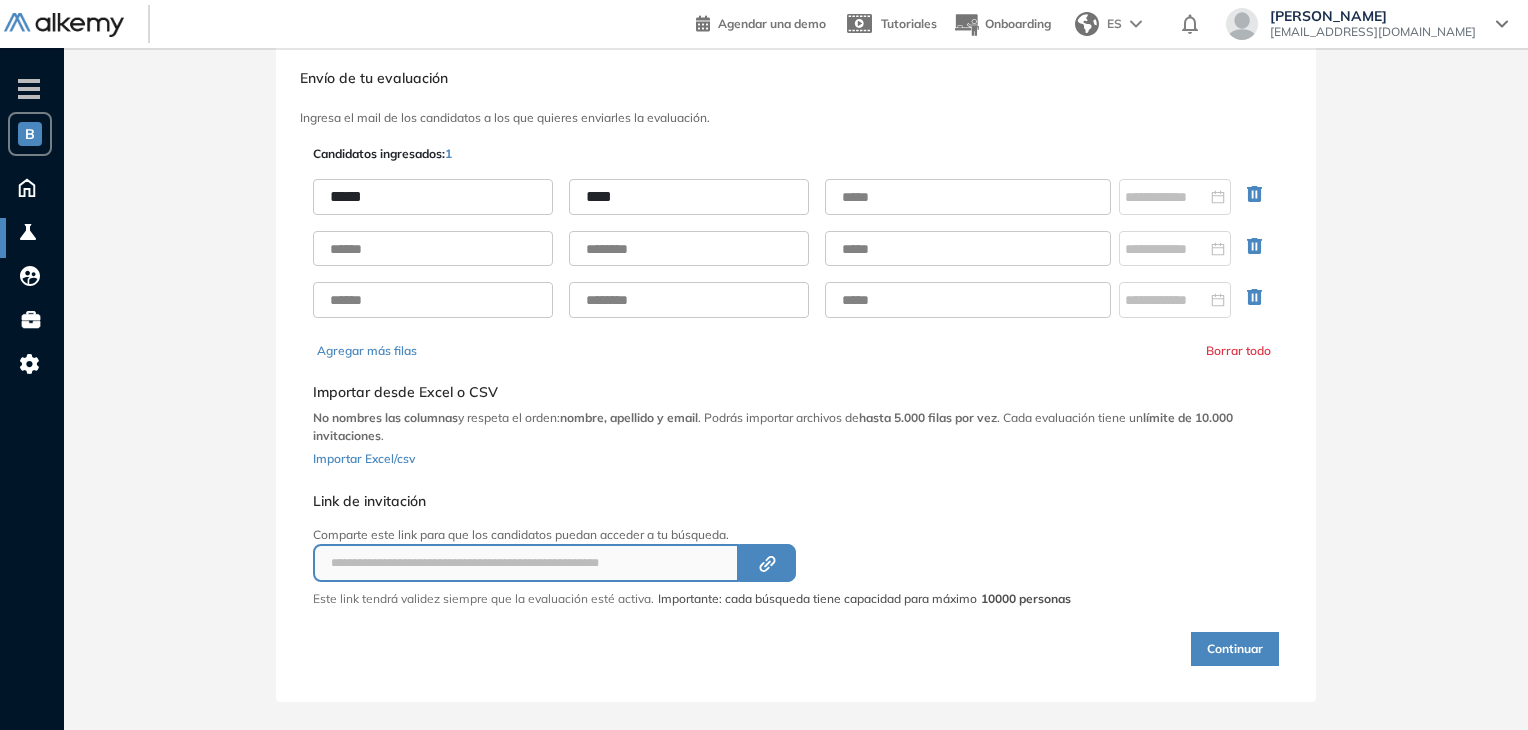 type on "****" 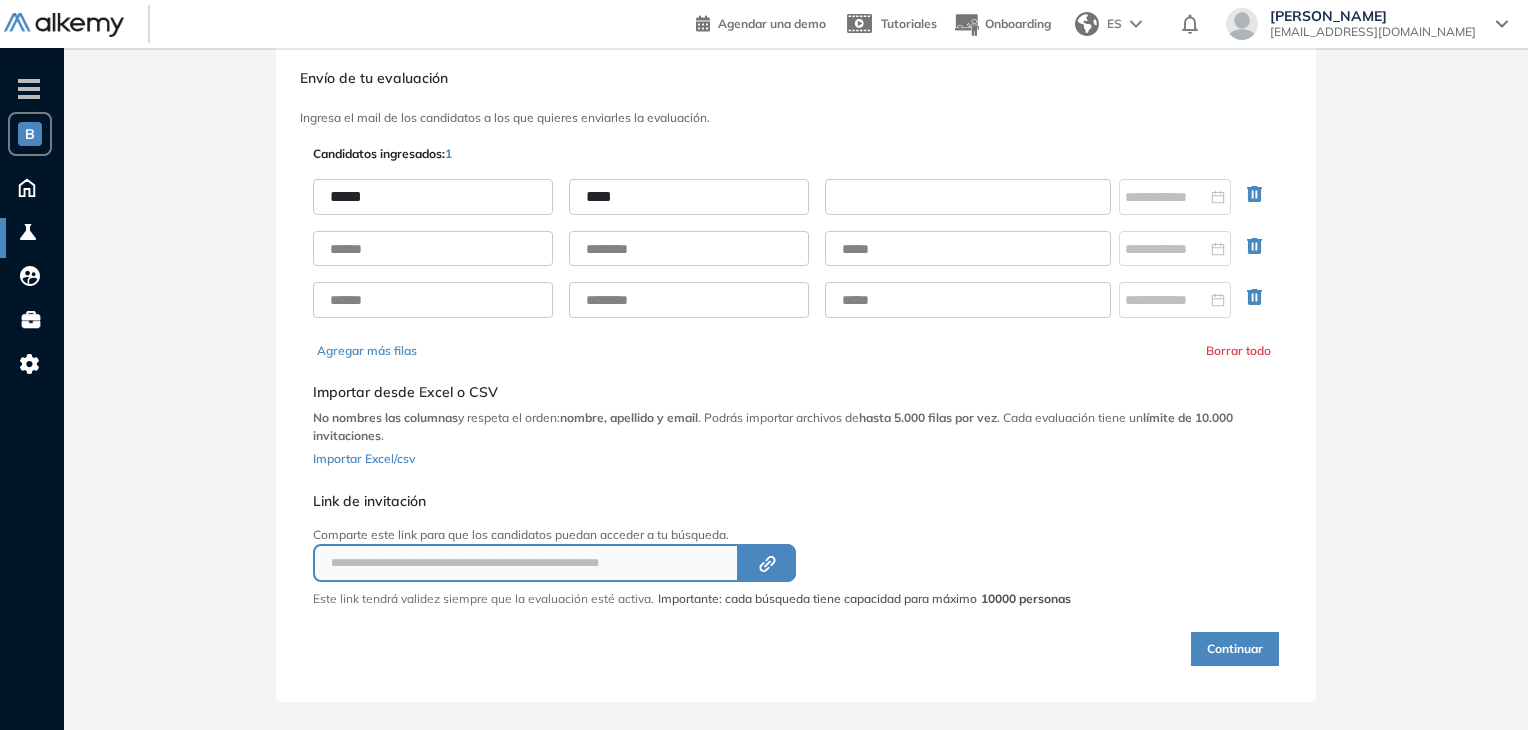 paste on "**********" 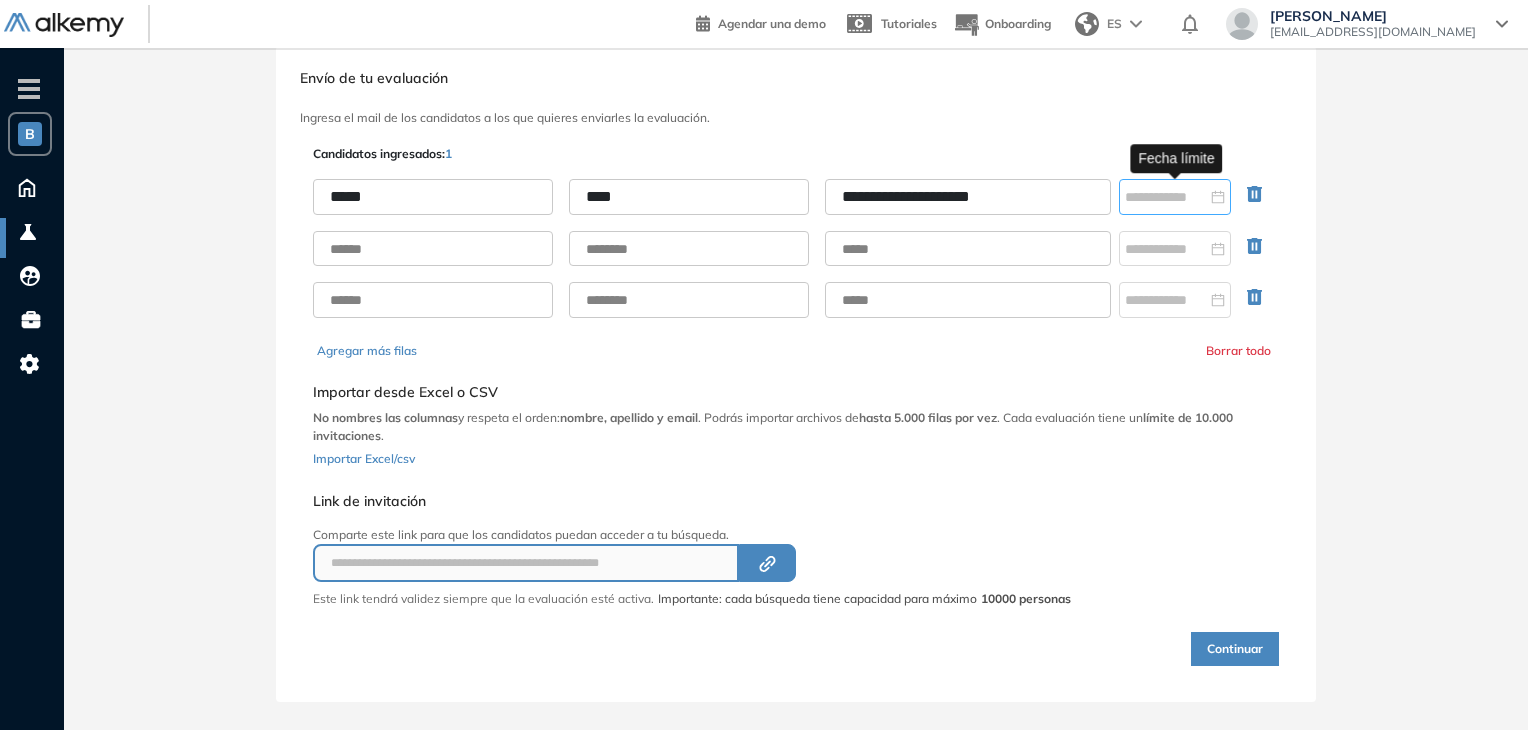 type on "**********" 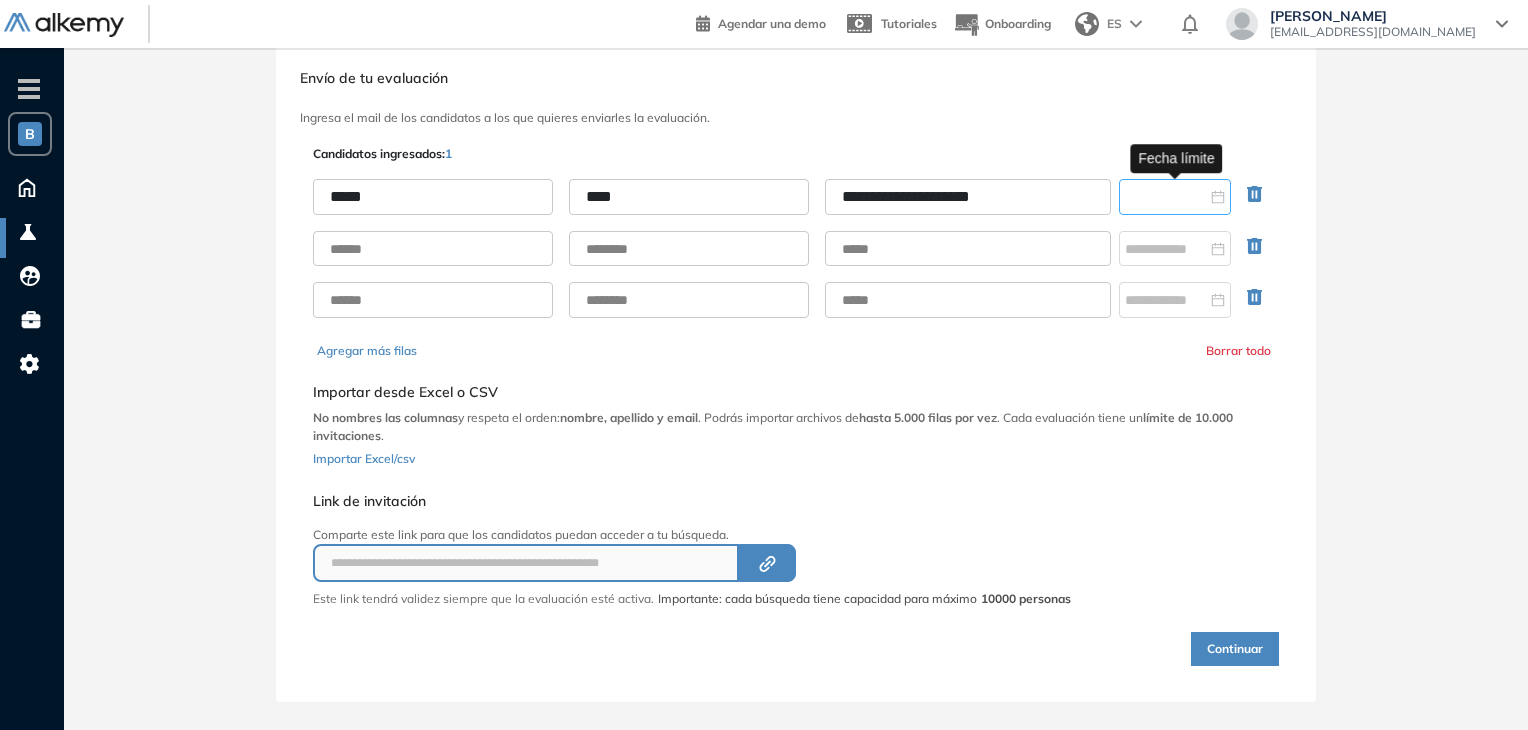 click at bounding box center [1166, 197] 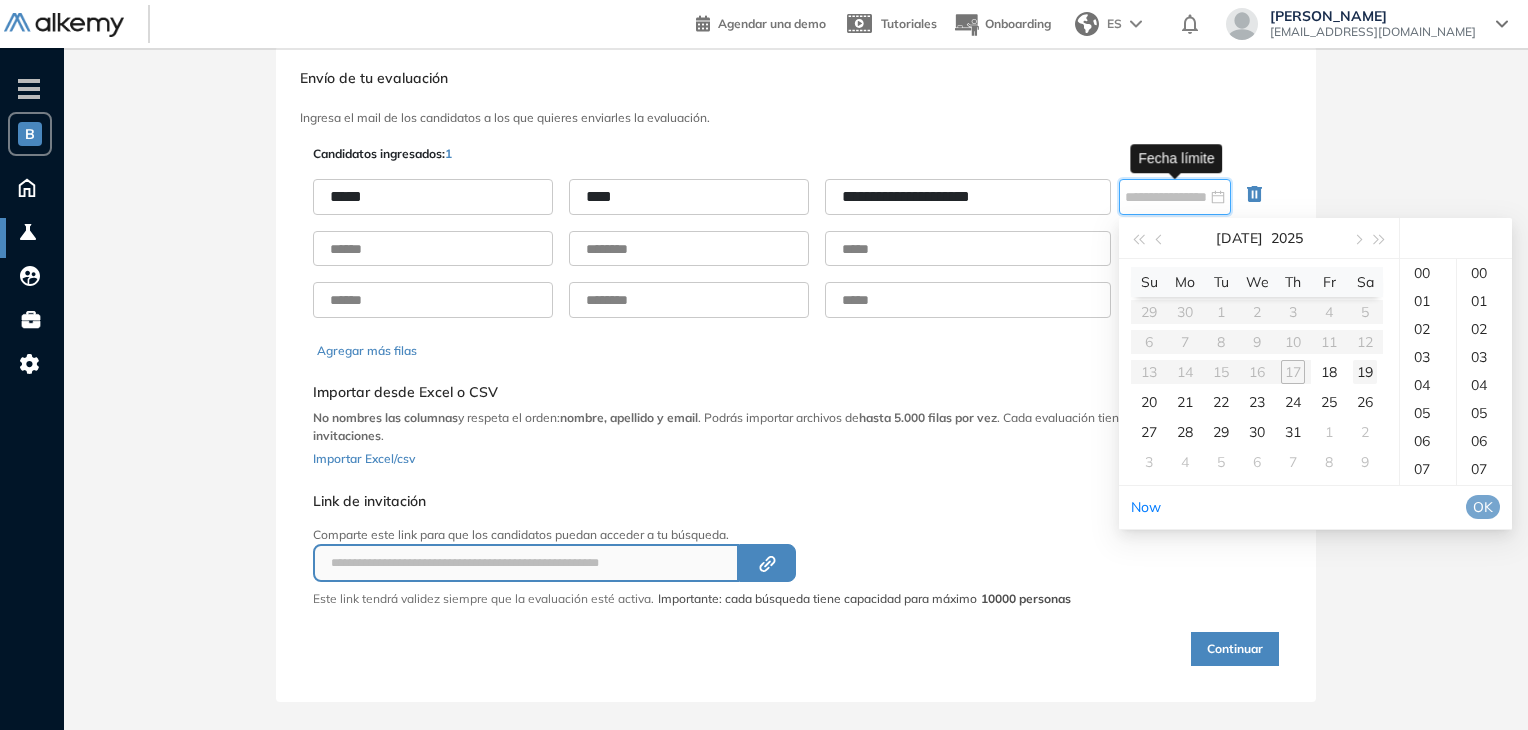 click on "19" at bounding box center (1365, 372) 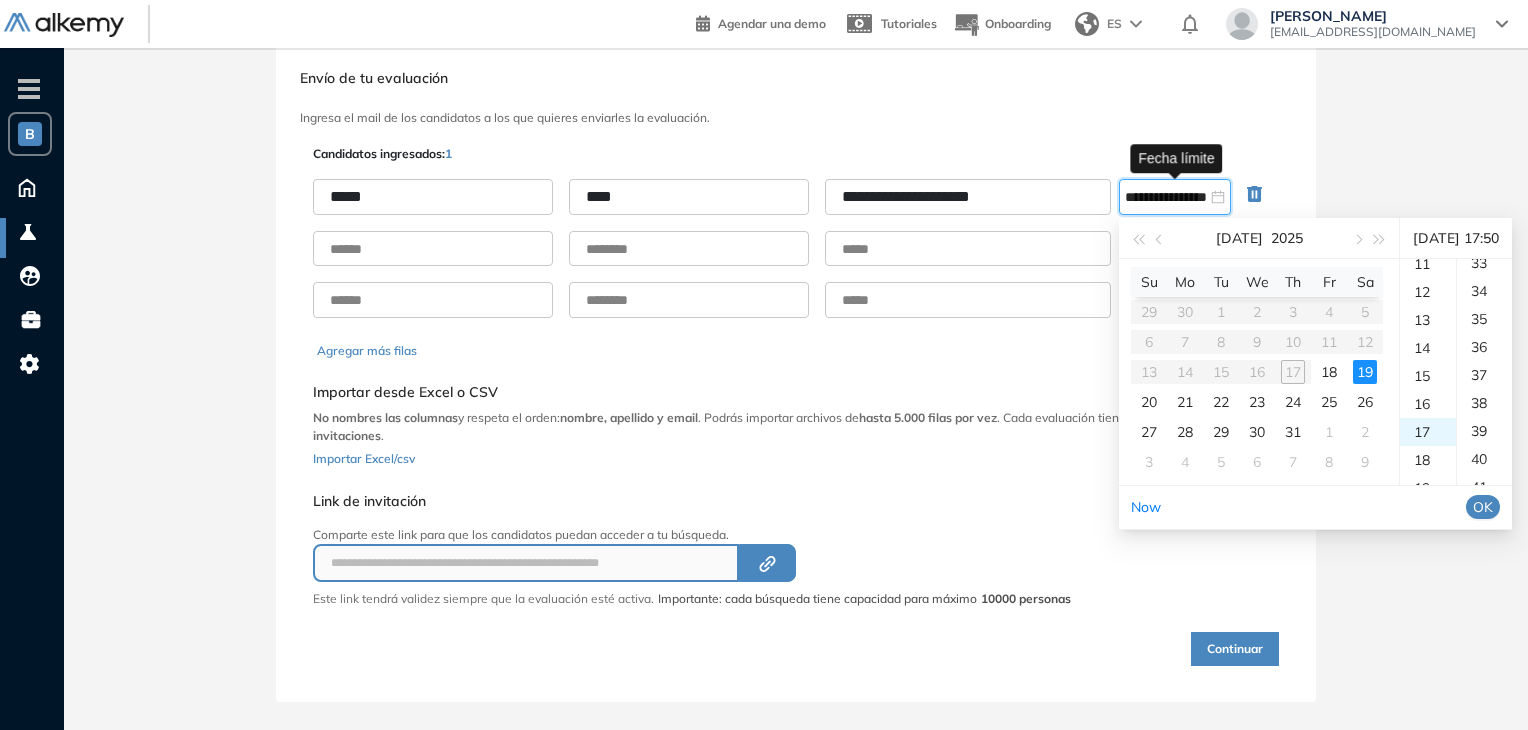 scroll, scrollTop: 476, scrollLeft: 0, axis: vertical 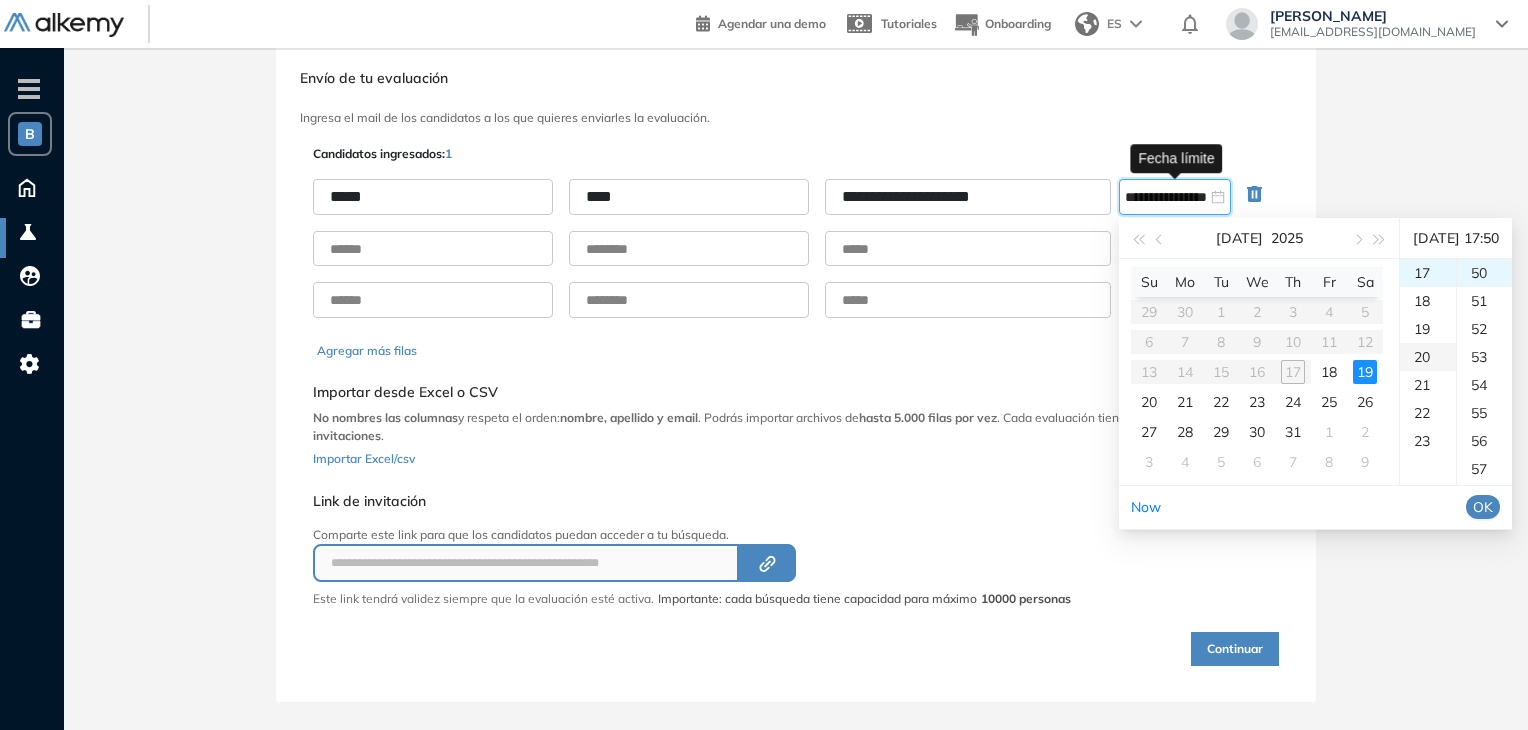 click on "20" at bounding box center [1428, 357] 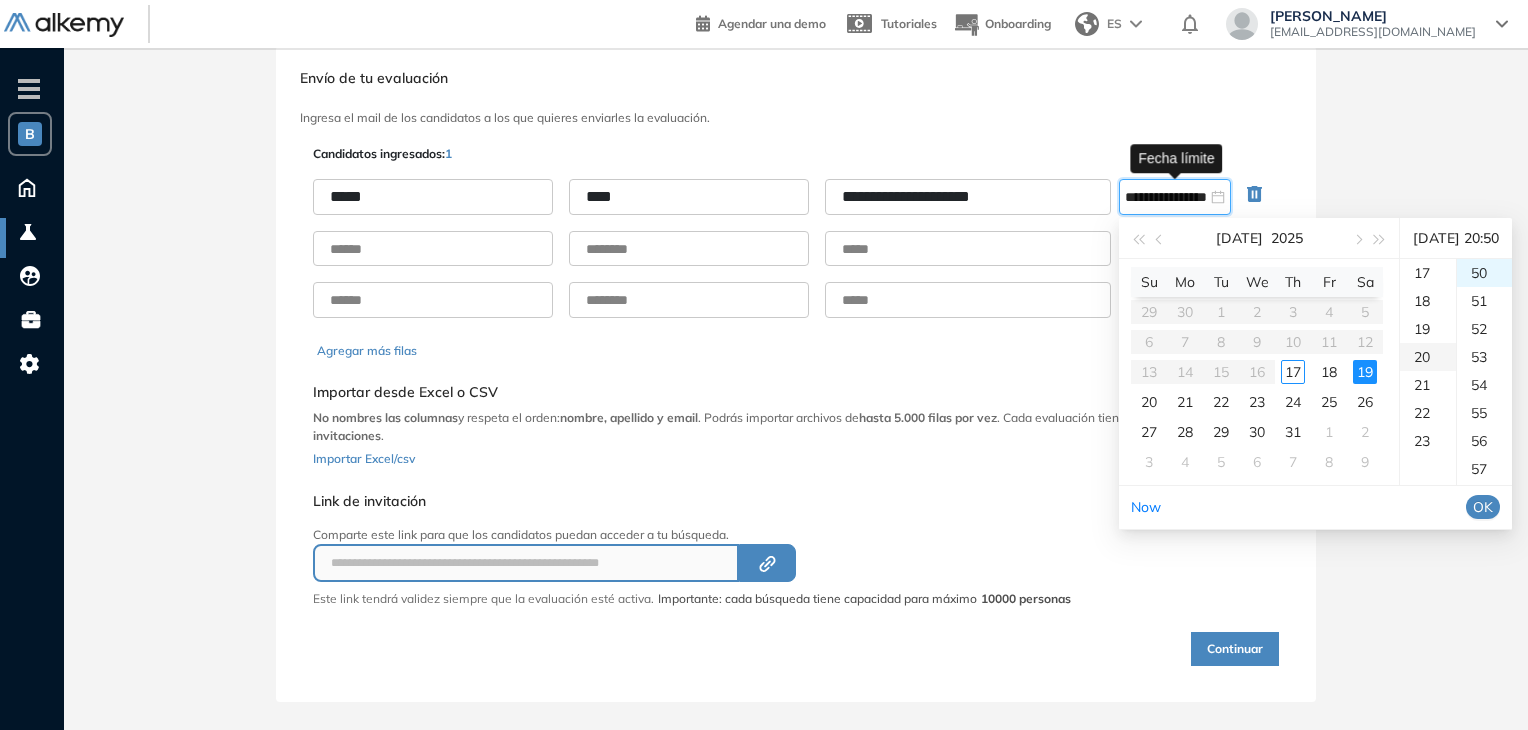 scroll, scrollTop: 560, scrollLeft: 0, axis: vertical 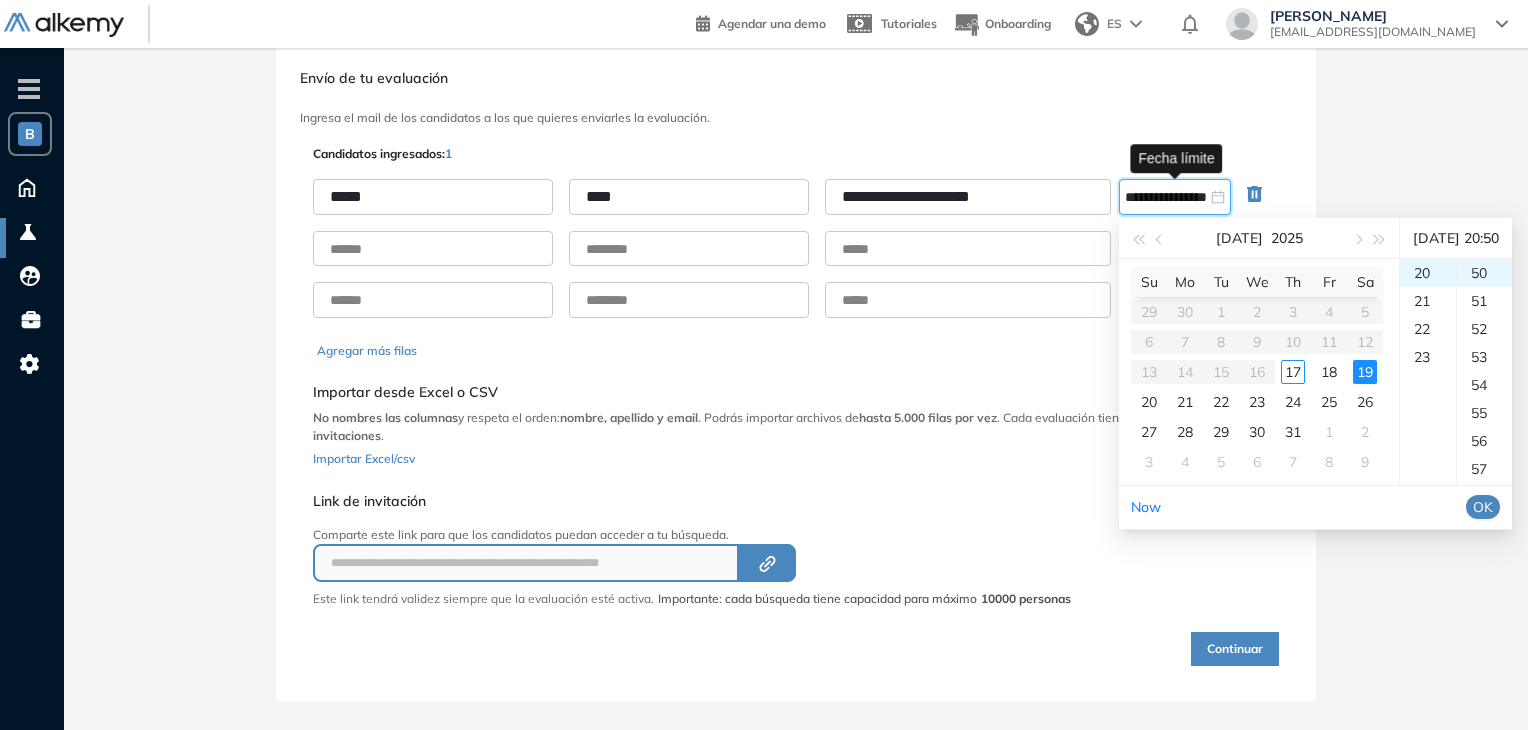 type on "**********" 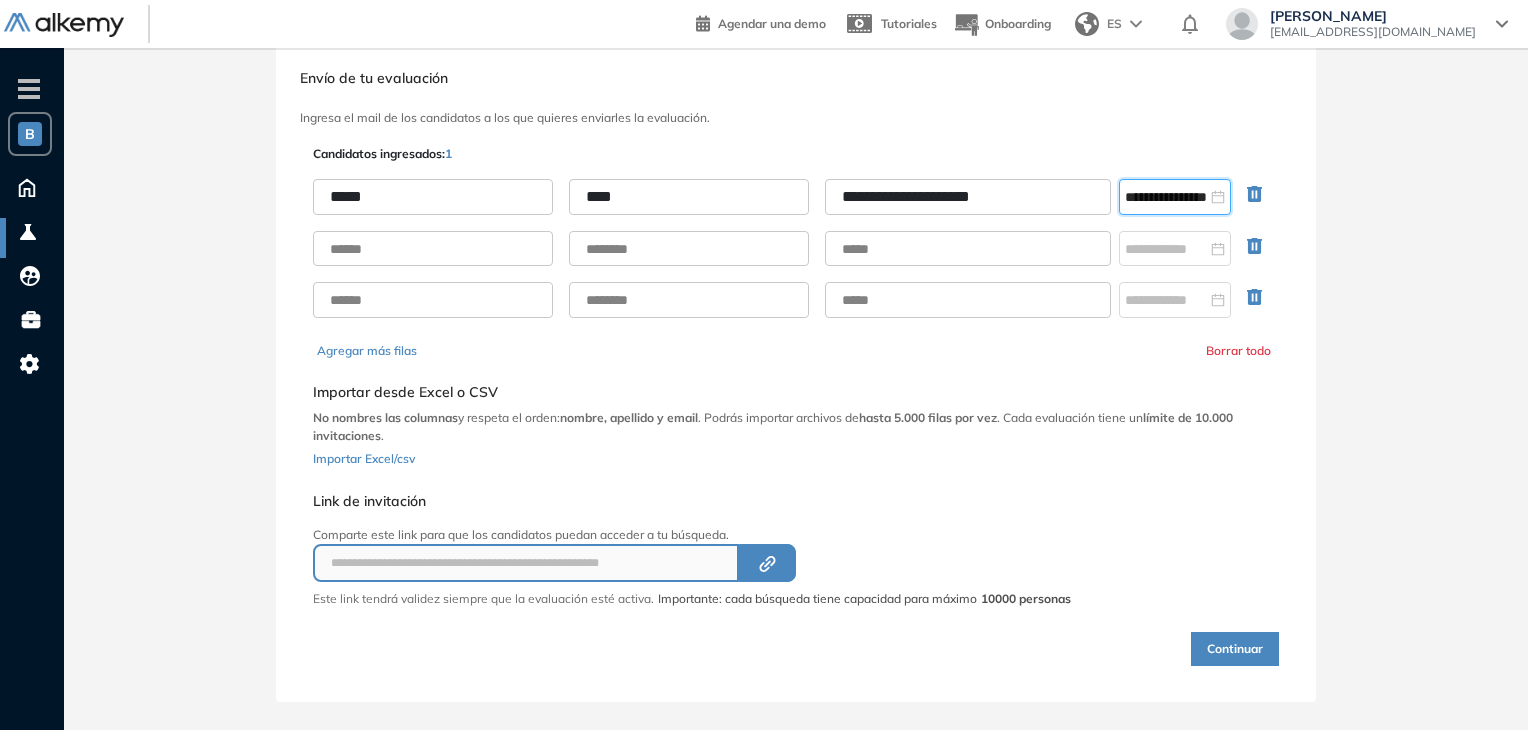 click on "Continuar" at bounding box center [1235, 649] 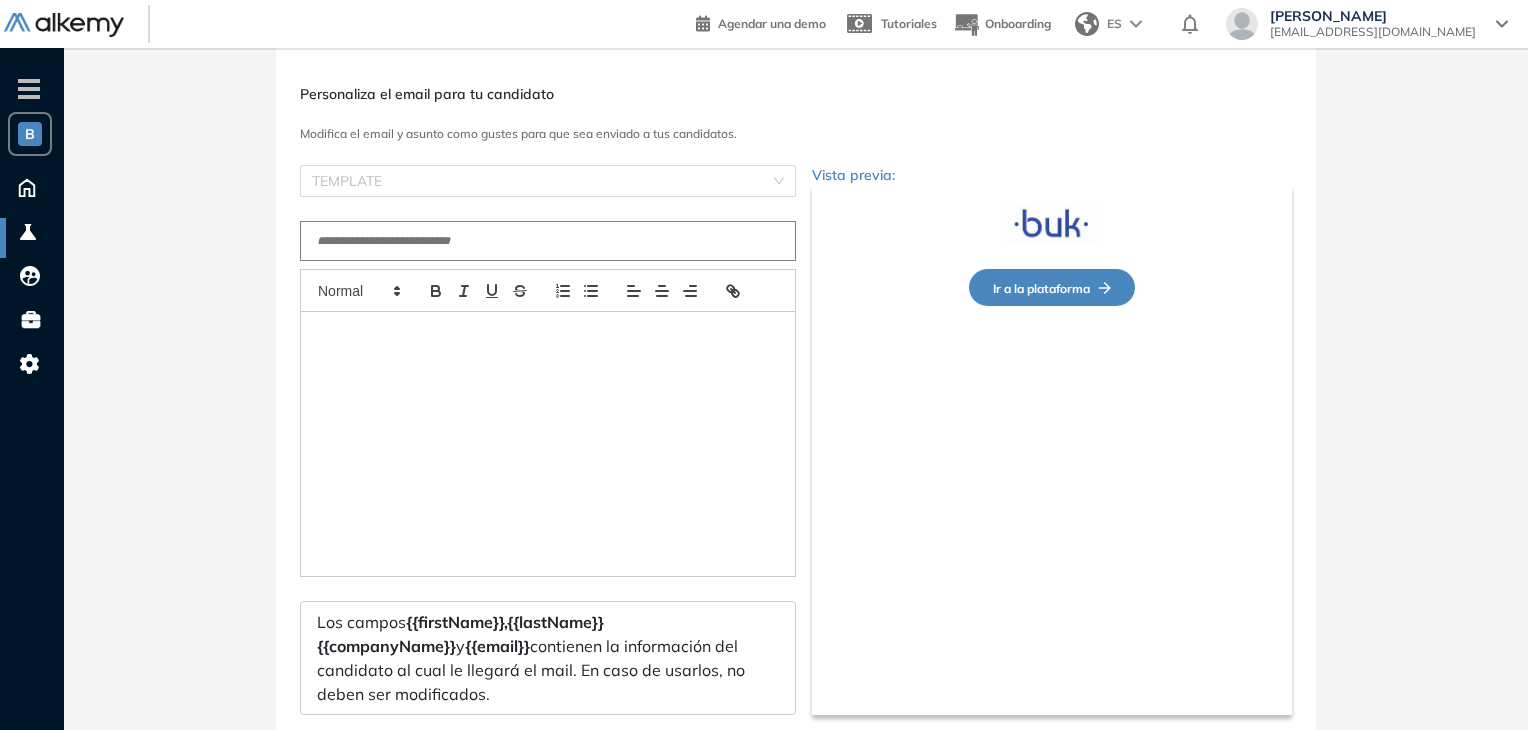type on "**********" 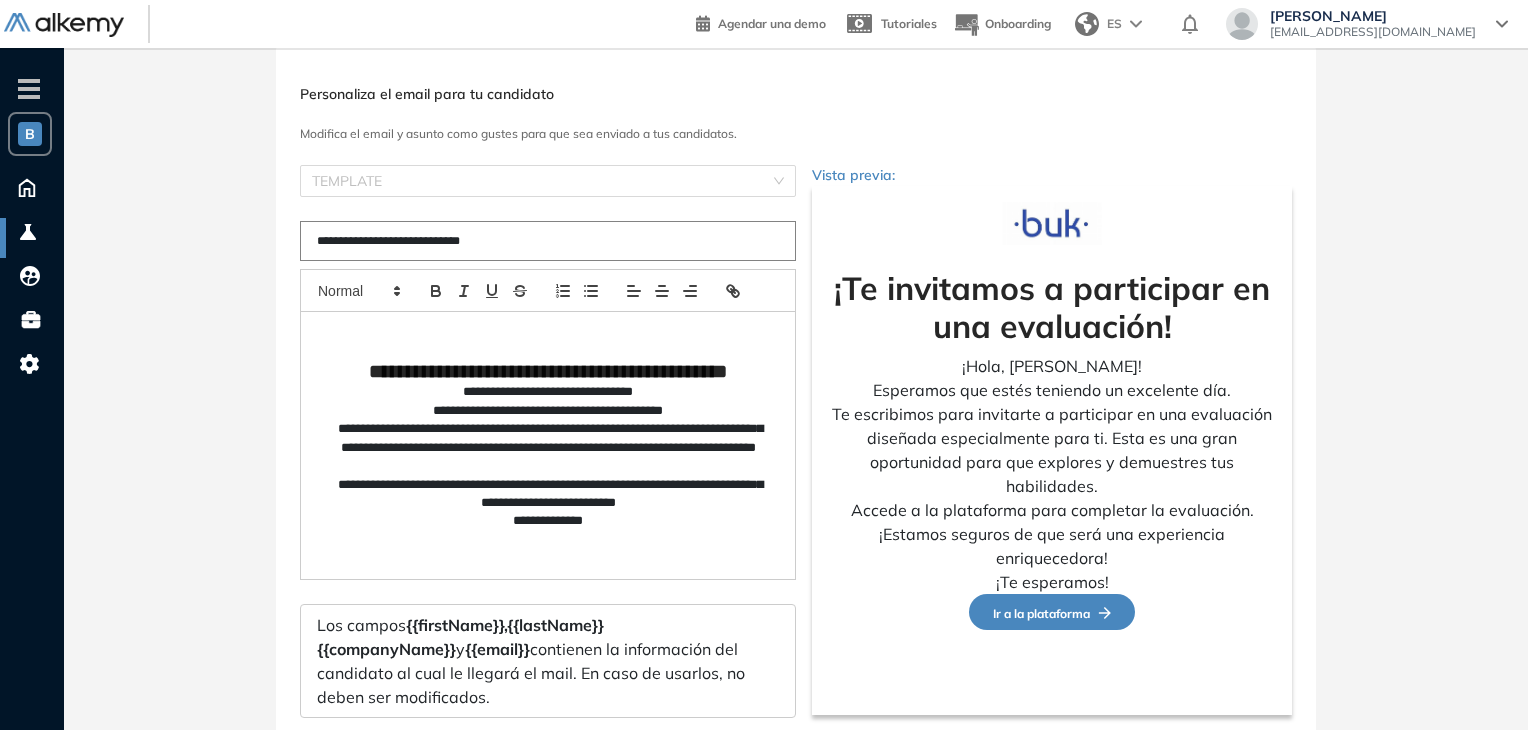 scroll, scrollTop: 172, scrollLeft: 0, axis: vertical 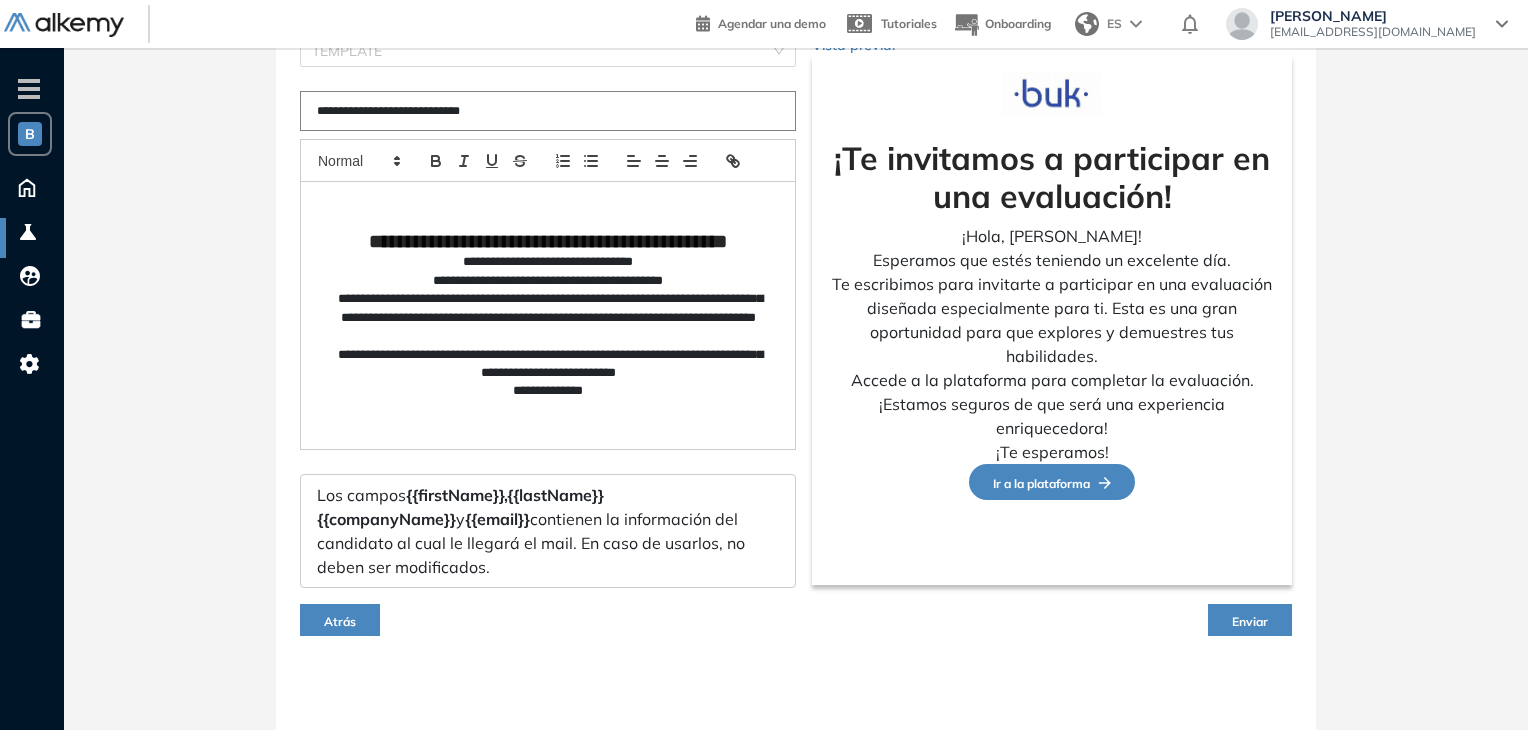 click on "Enviar" at bounding box center (1250, 620) 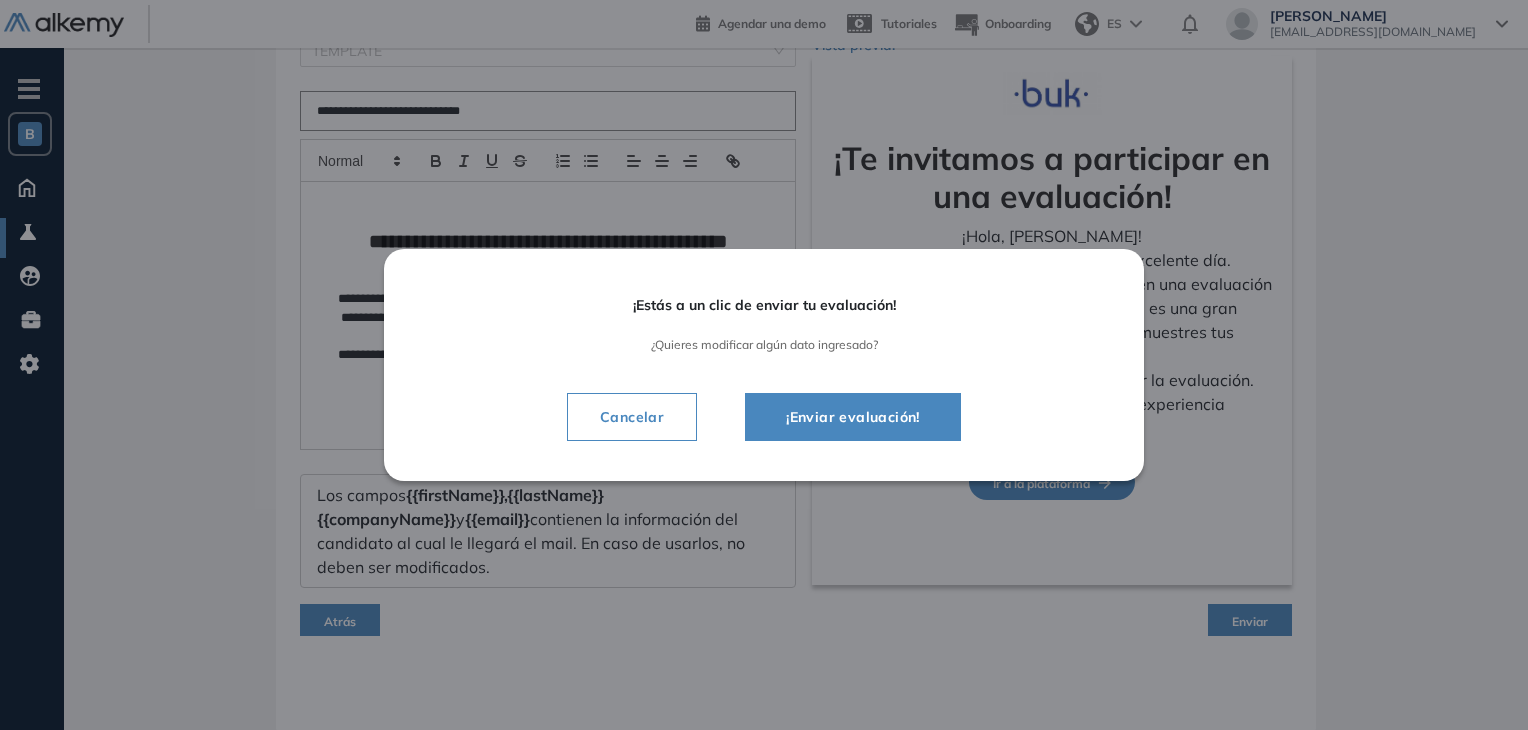 click on "¡Enviar evaluación!" at bounding box center (853, 417) 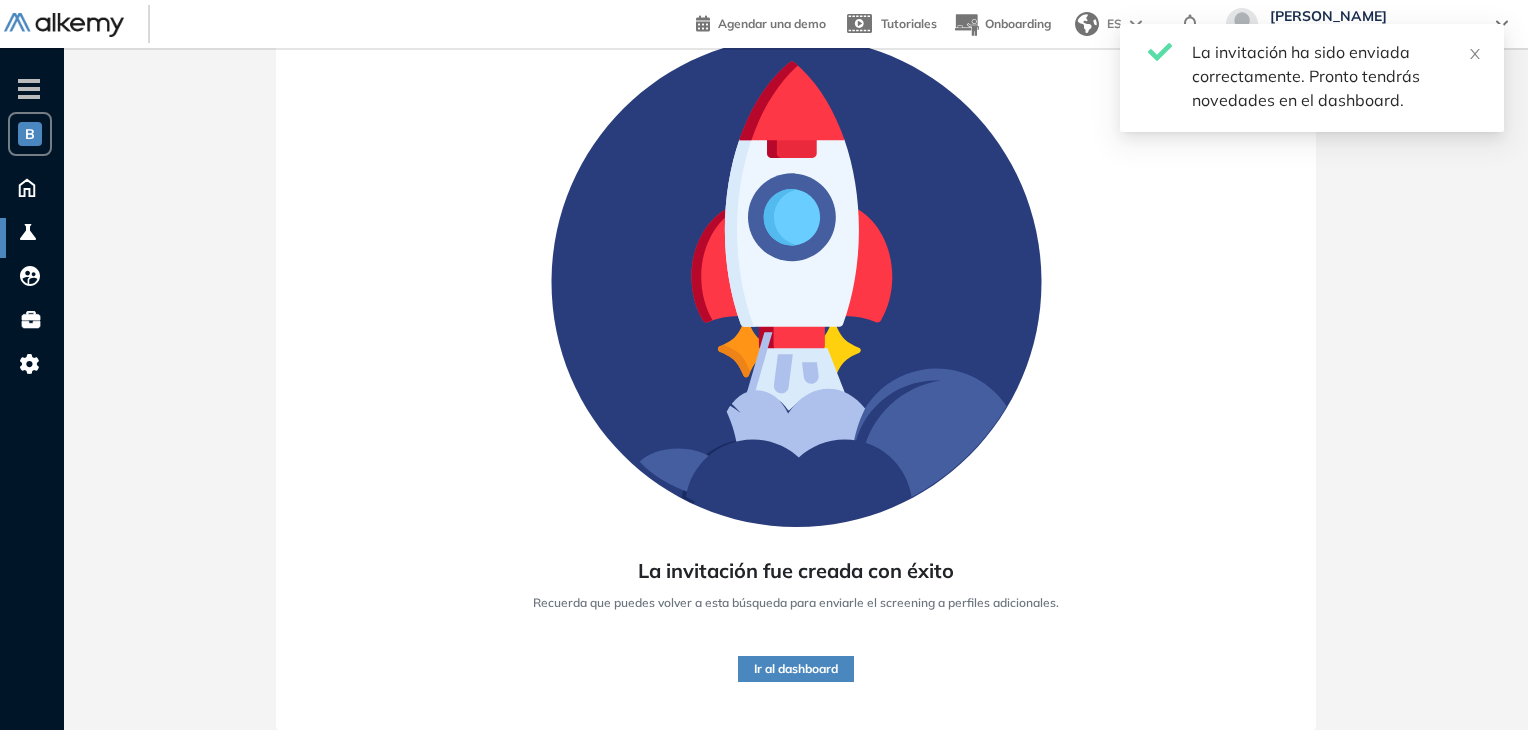 scroll, scrollTop: 152, scrollLeft: 0, axis: vertical 